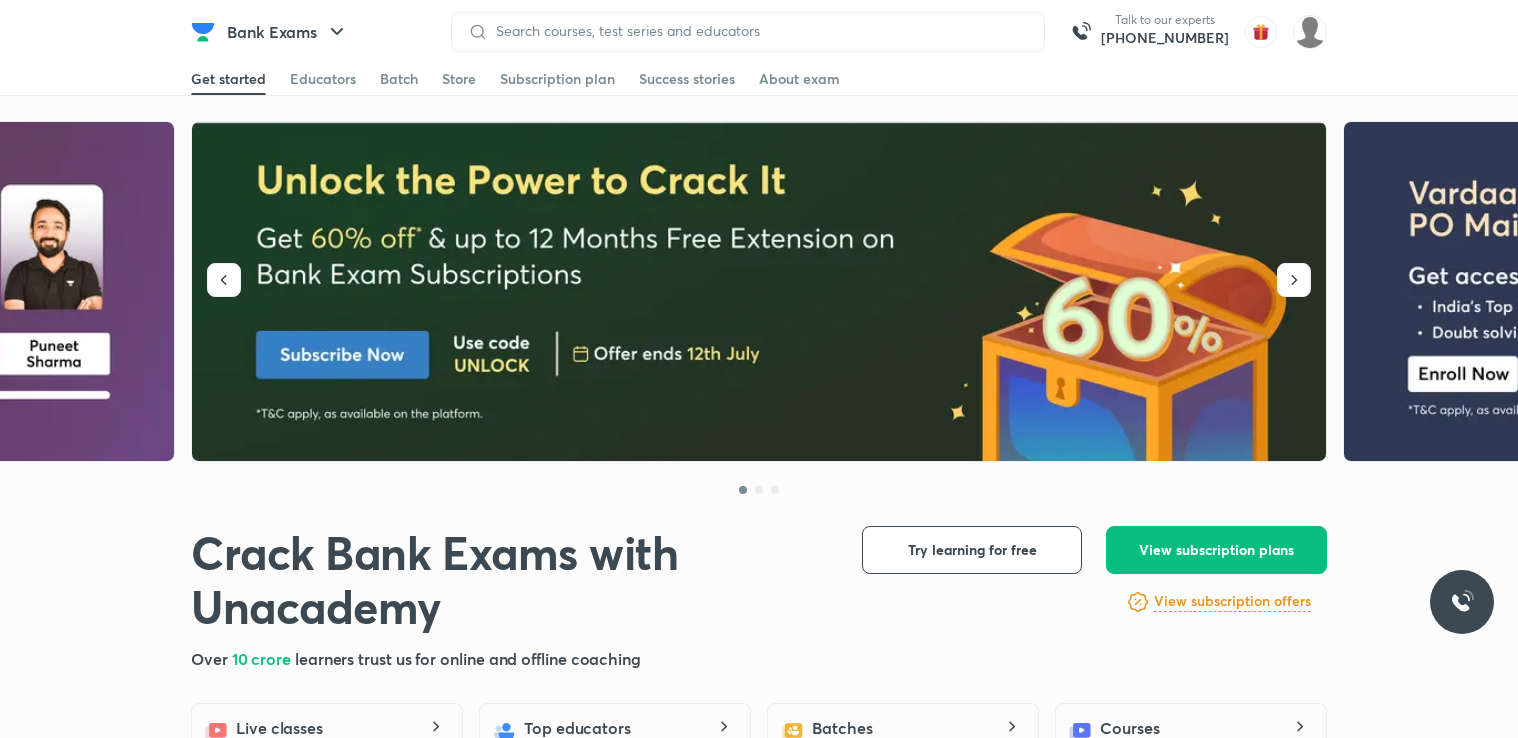 scroll, scrollTop: 0, scrollLeft: 0, axis: both 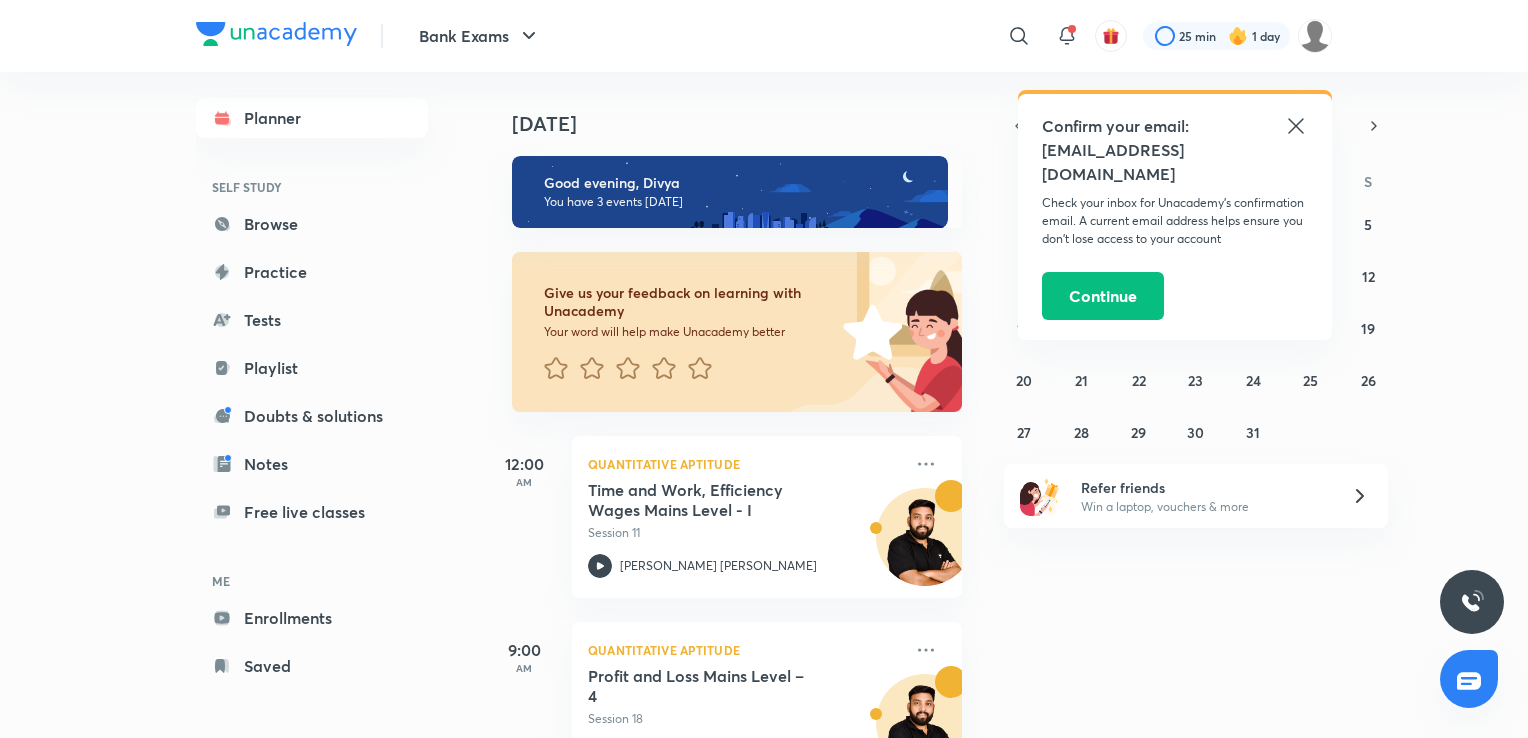 click 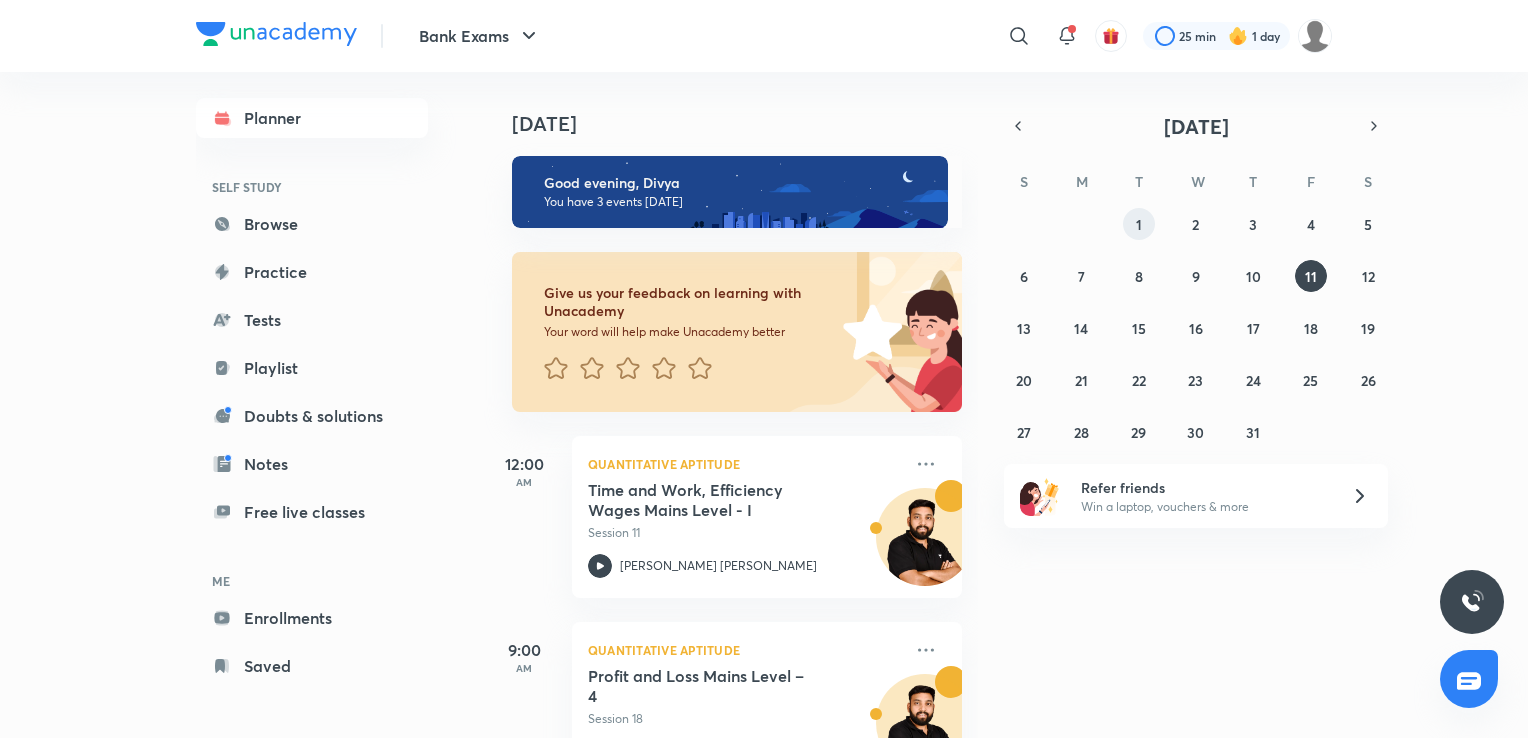click on "1" at bounding box center (1139, 224) 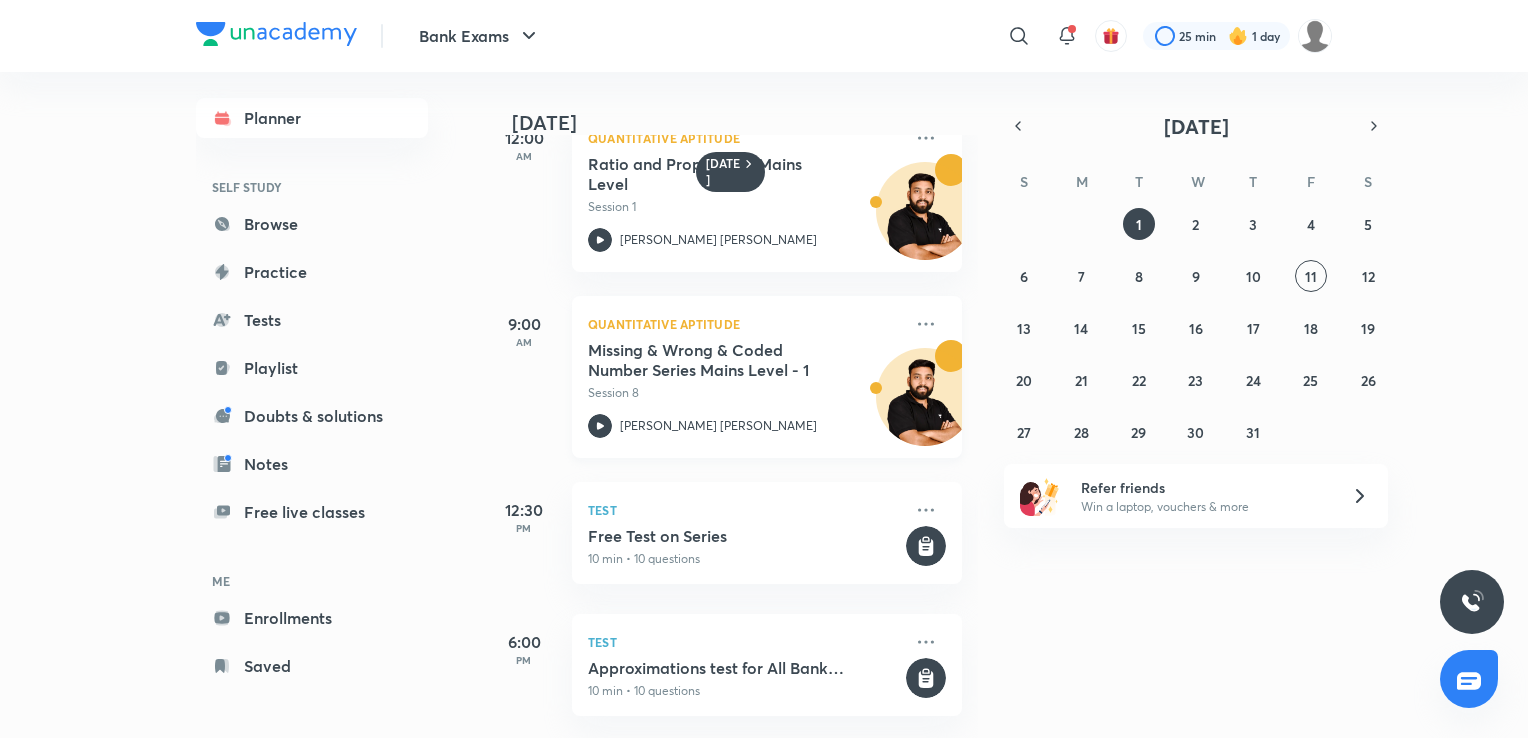 scroll, scrollTop: 0, scrollLeft: 0, axis: both 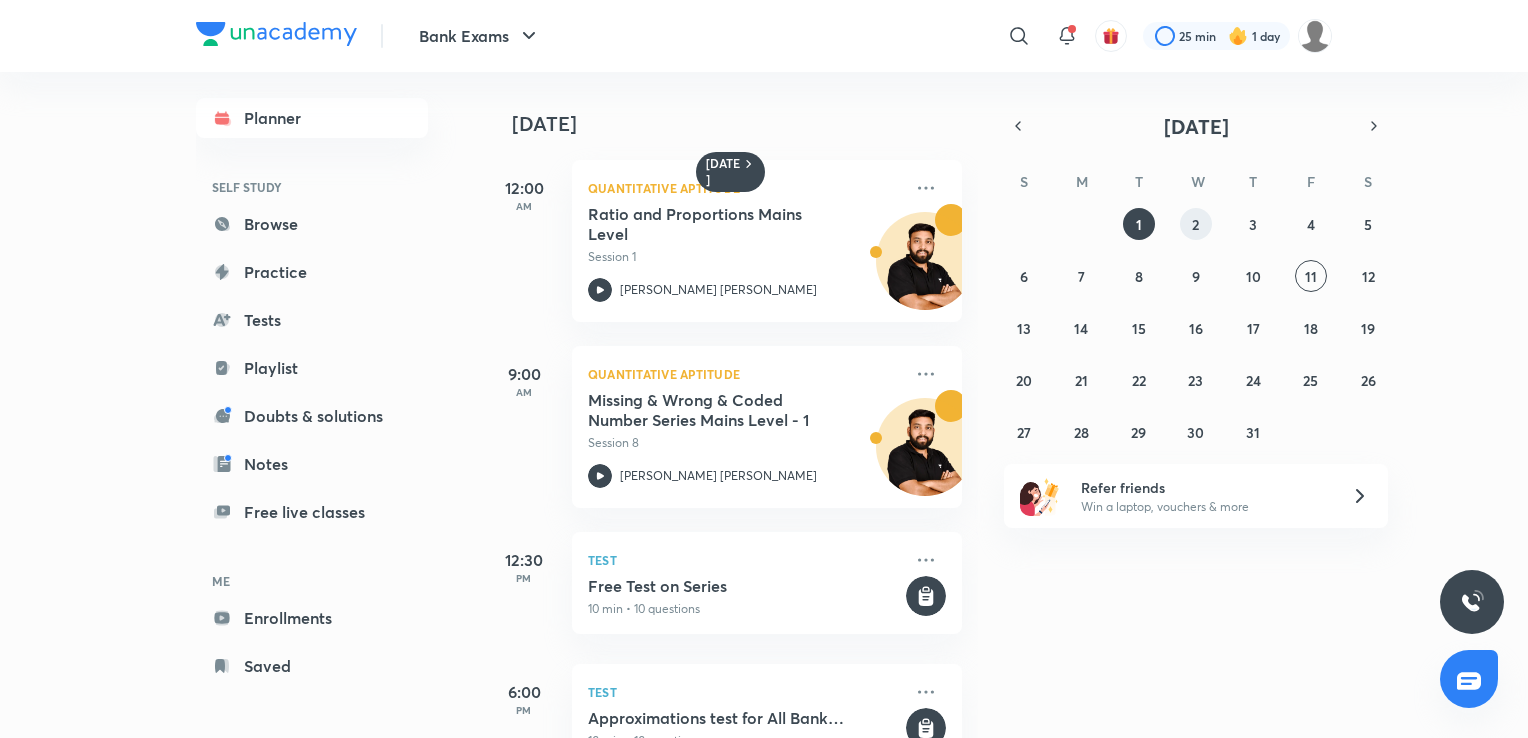 click on "2" at bounding box center [1196, 224] 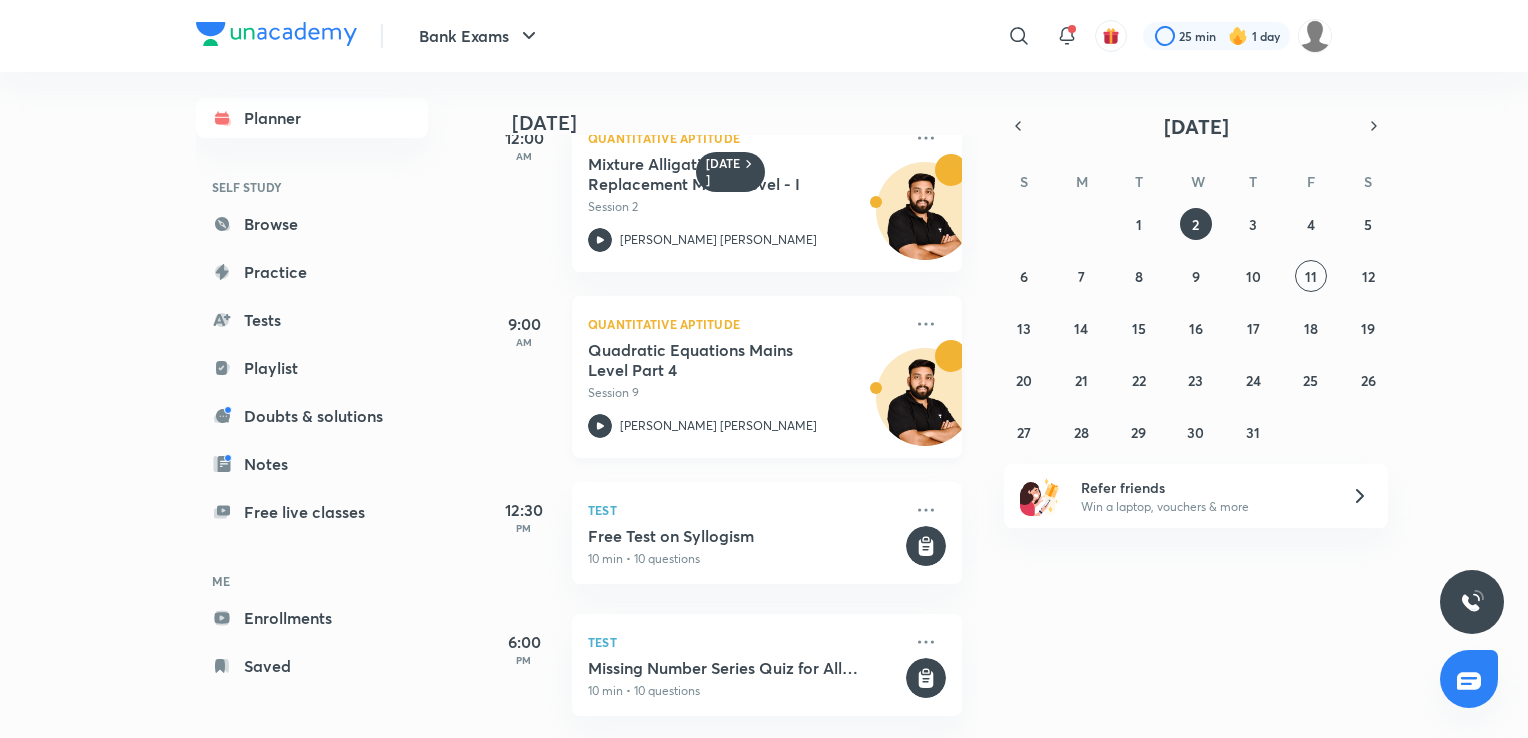 scroll, scrollTop: 0, scrollLeft: 0, axis: both 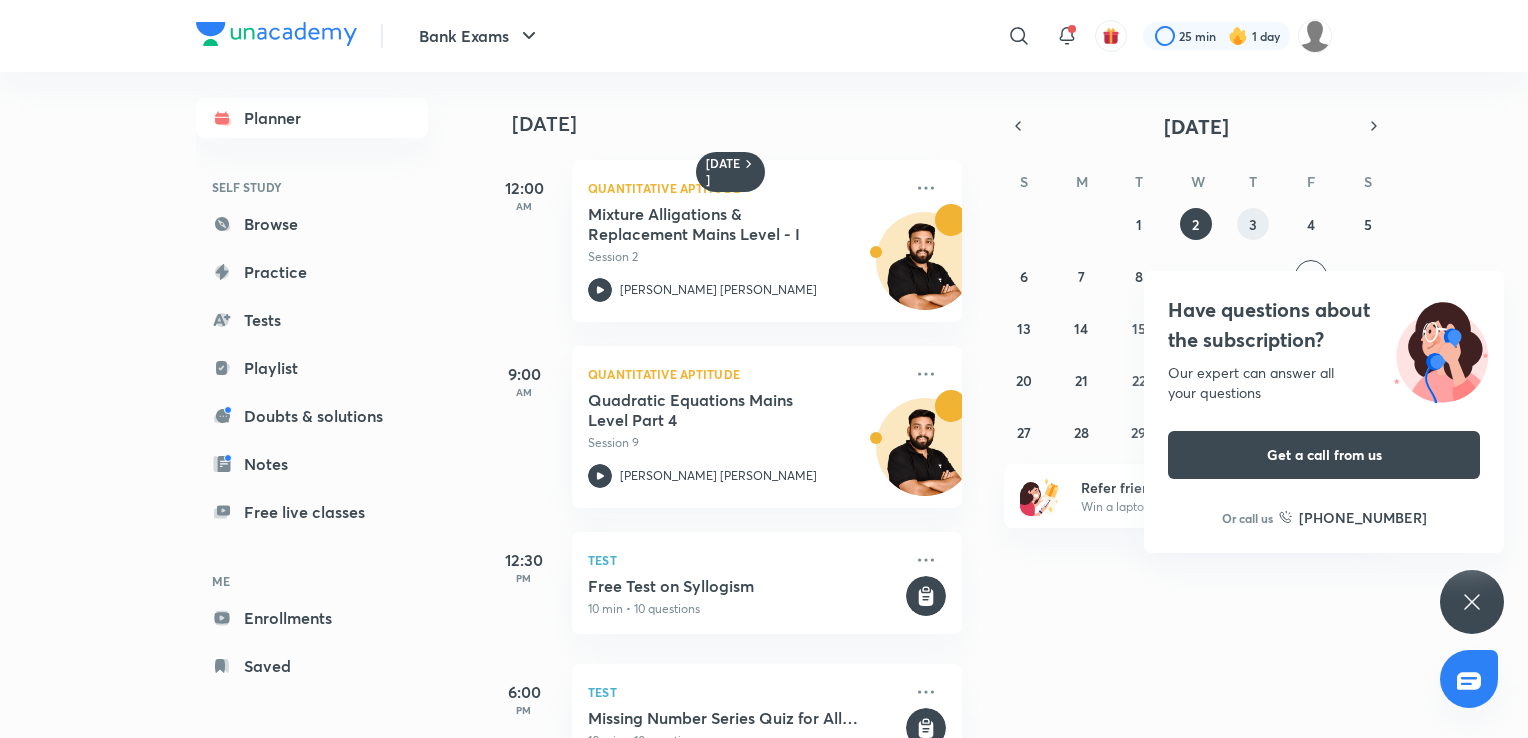 click on "3" at bounding box center (1253, 224) 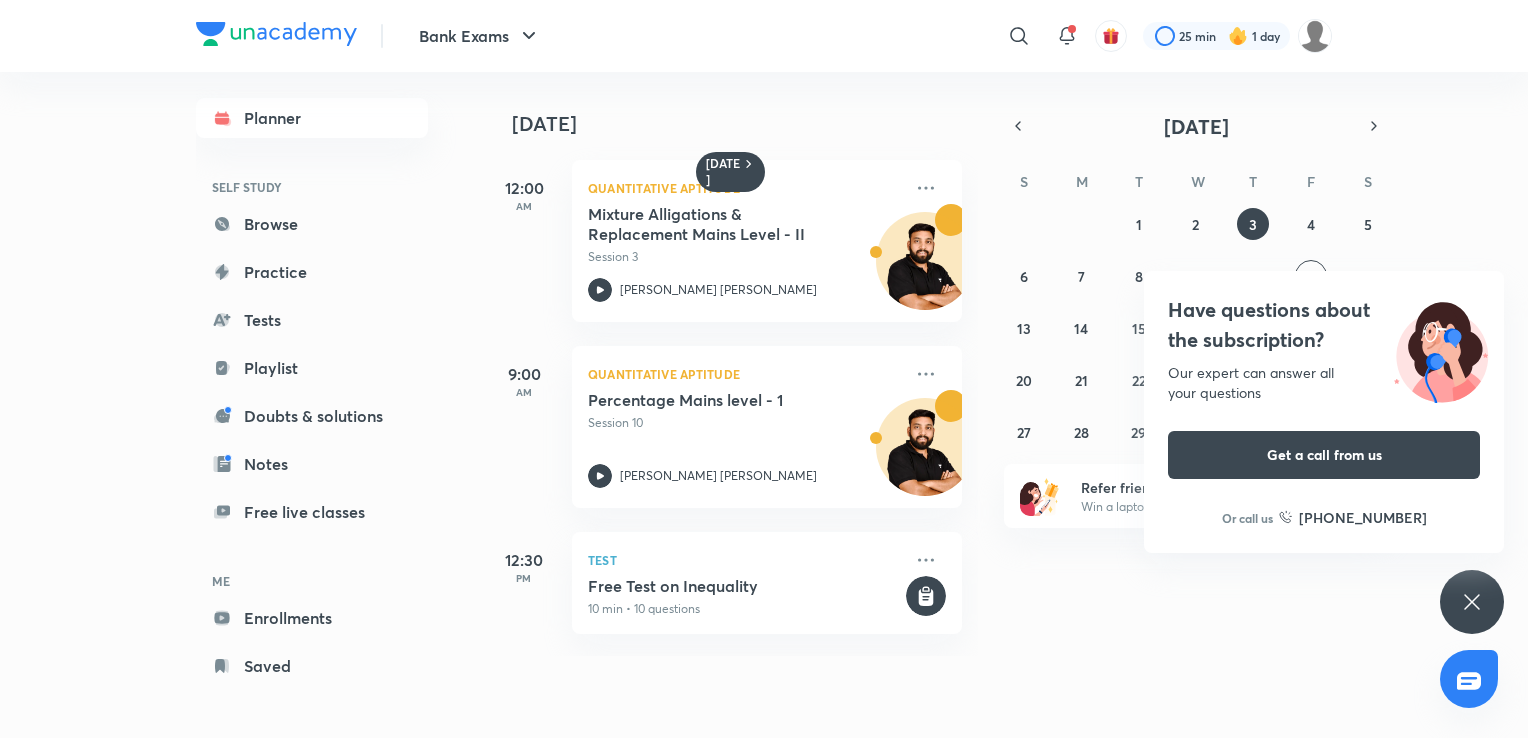 click 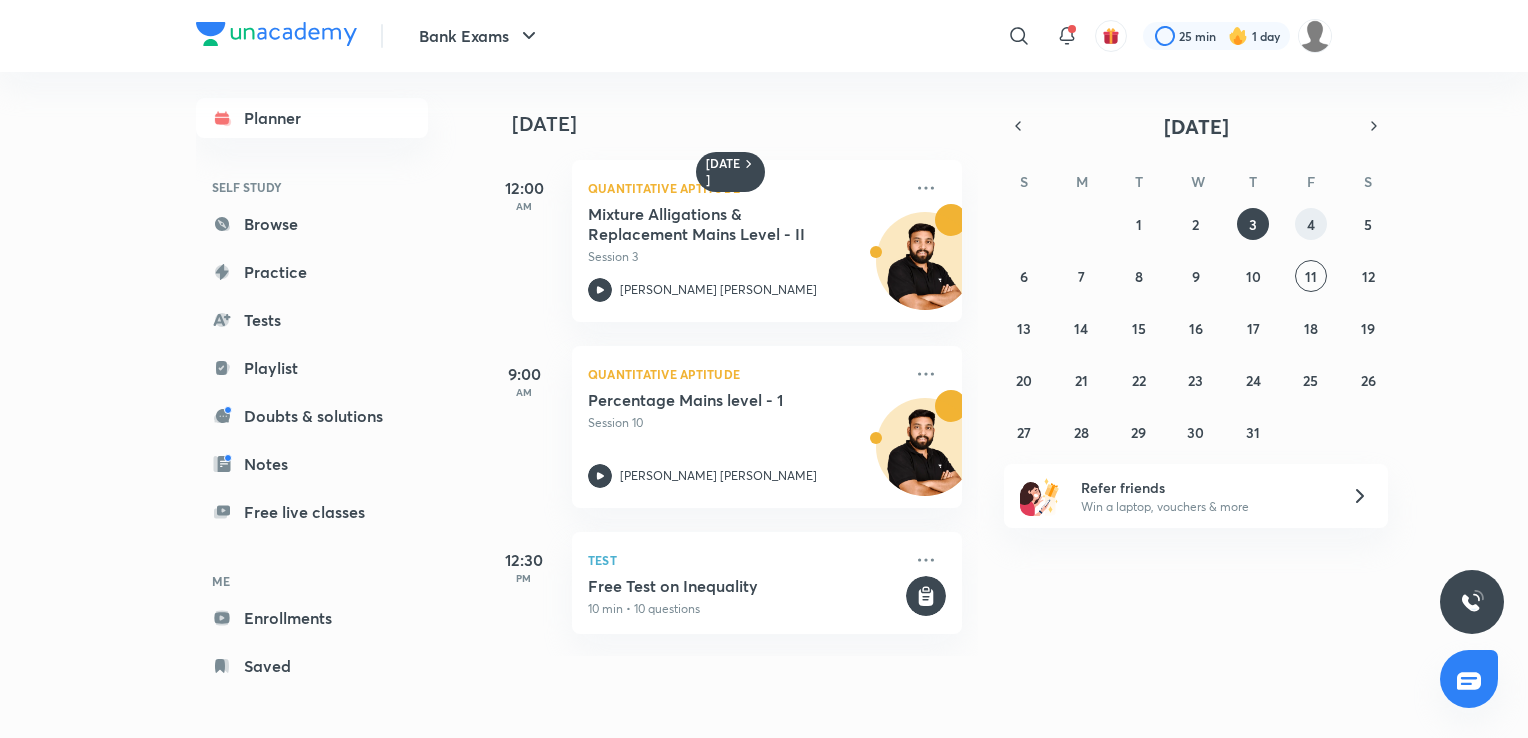 click on "4" at bounding box center (1311, 224) 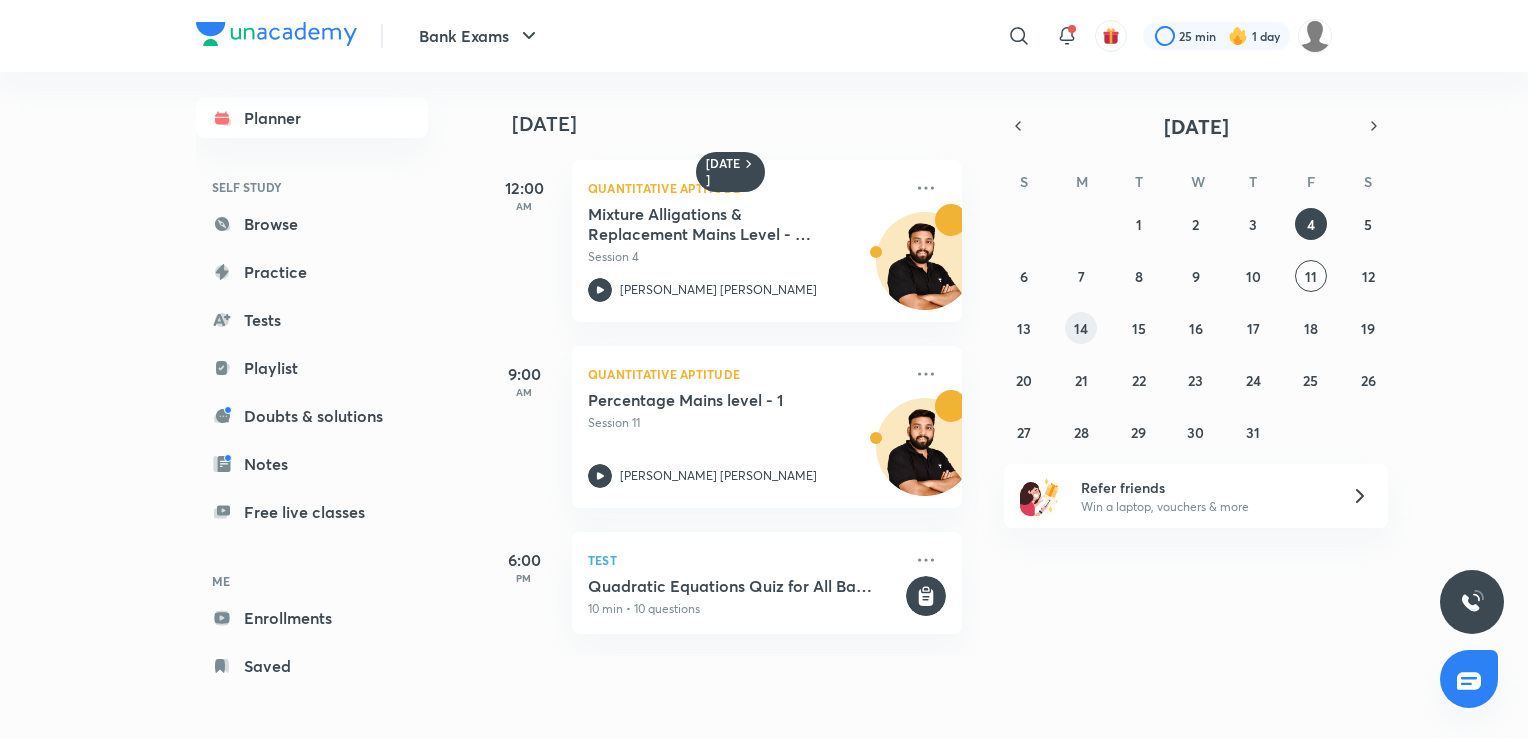 click on "14" at bounding box center (1081, 328) 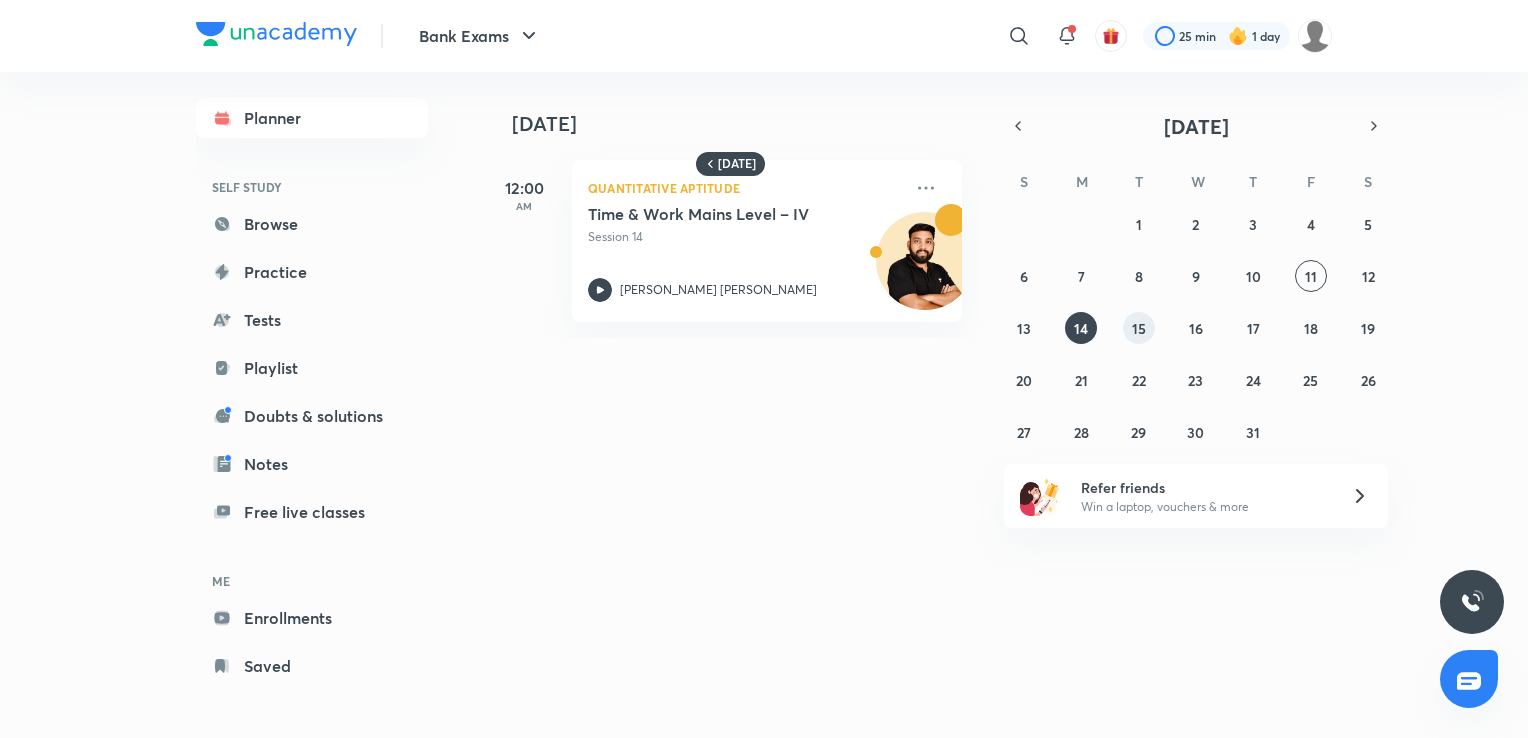 click on "15" at bounding box center [1139, 328] 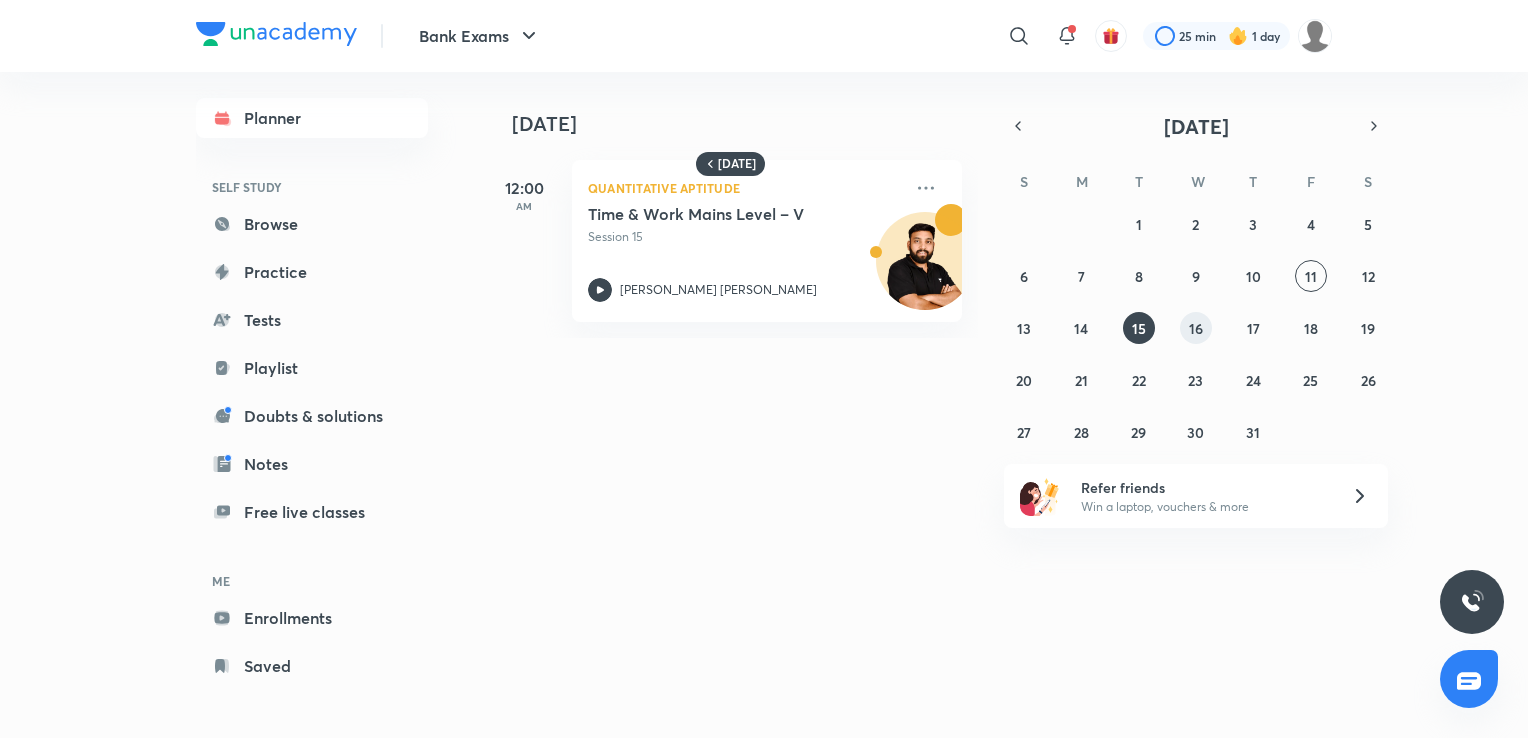 click on "16" at bounding box center [1196, 328] 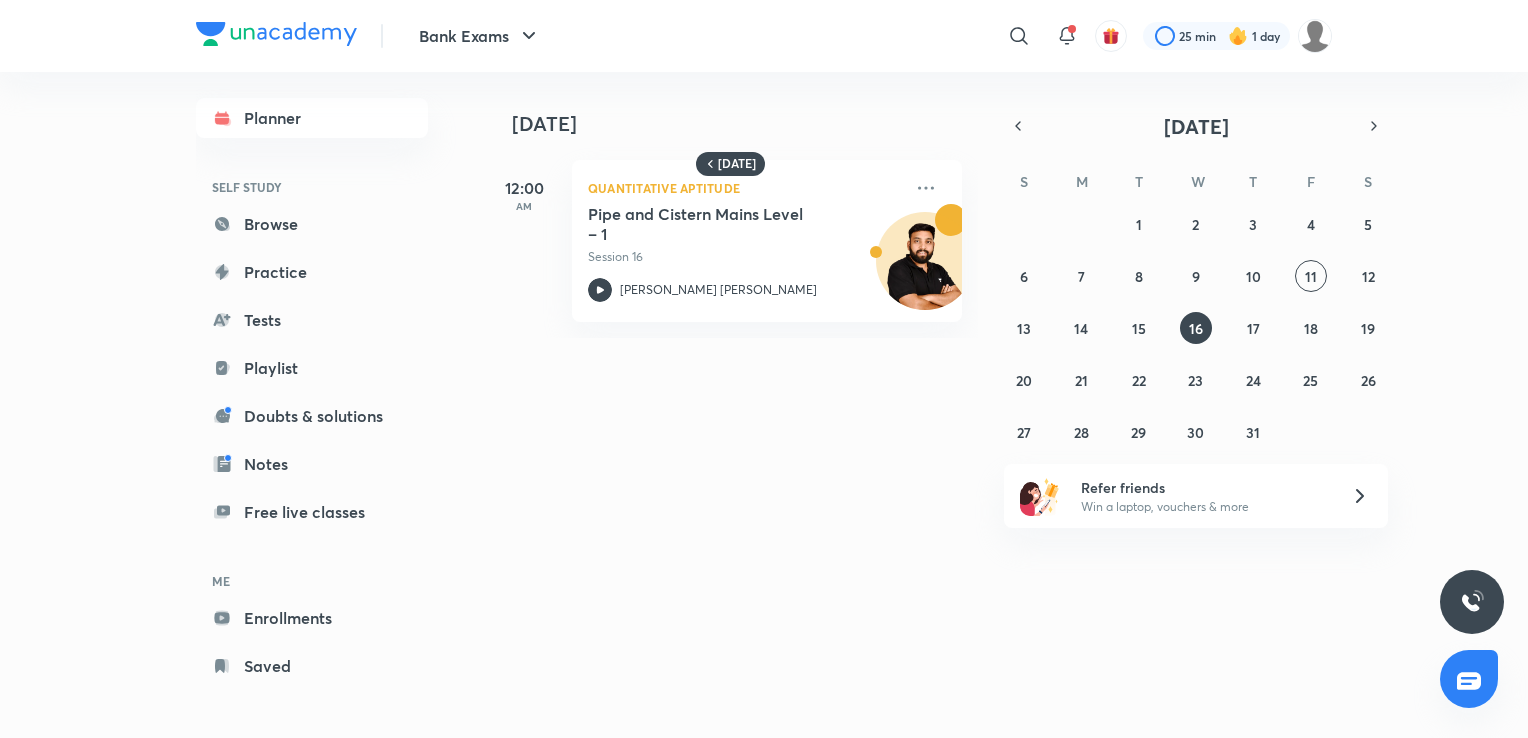 click on "29 30 1 2 3 4 5 6 7 8 9 10 11 12 13 14 15 16 17 18 19 20 21 22 23 24 25 26 27 28 29 30 31 1 2" at bounding box center (1196, 328) 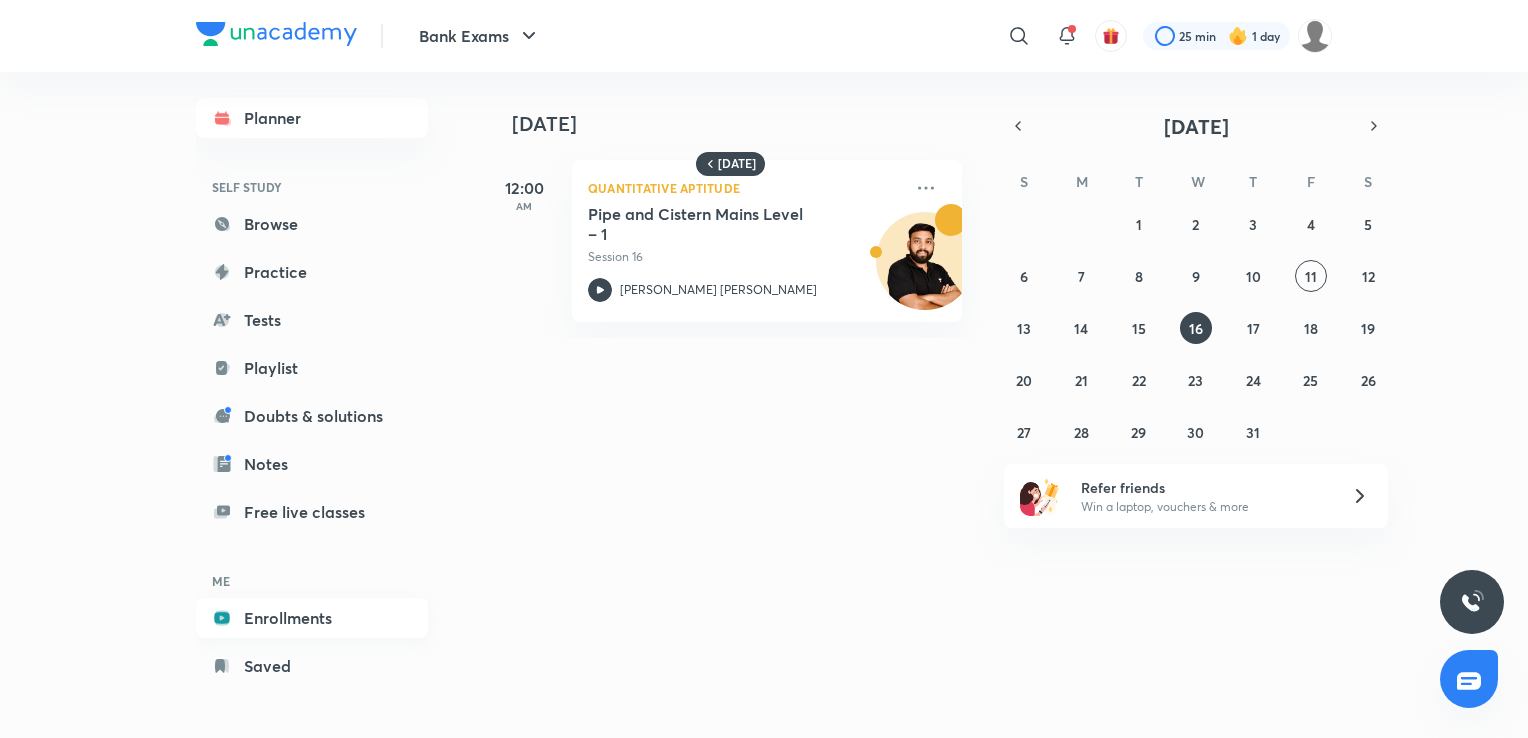 click on "Enrollments" at bounding box center (312, 618) 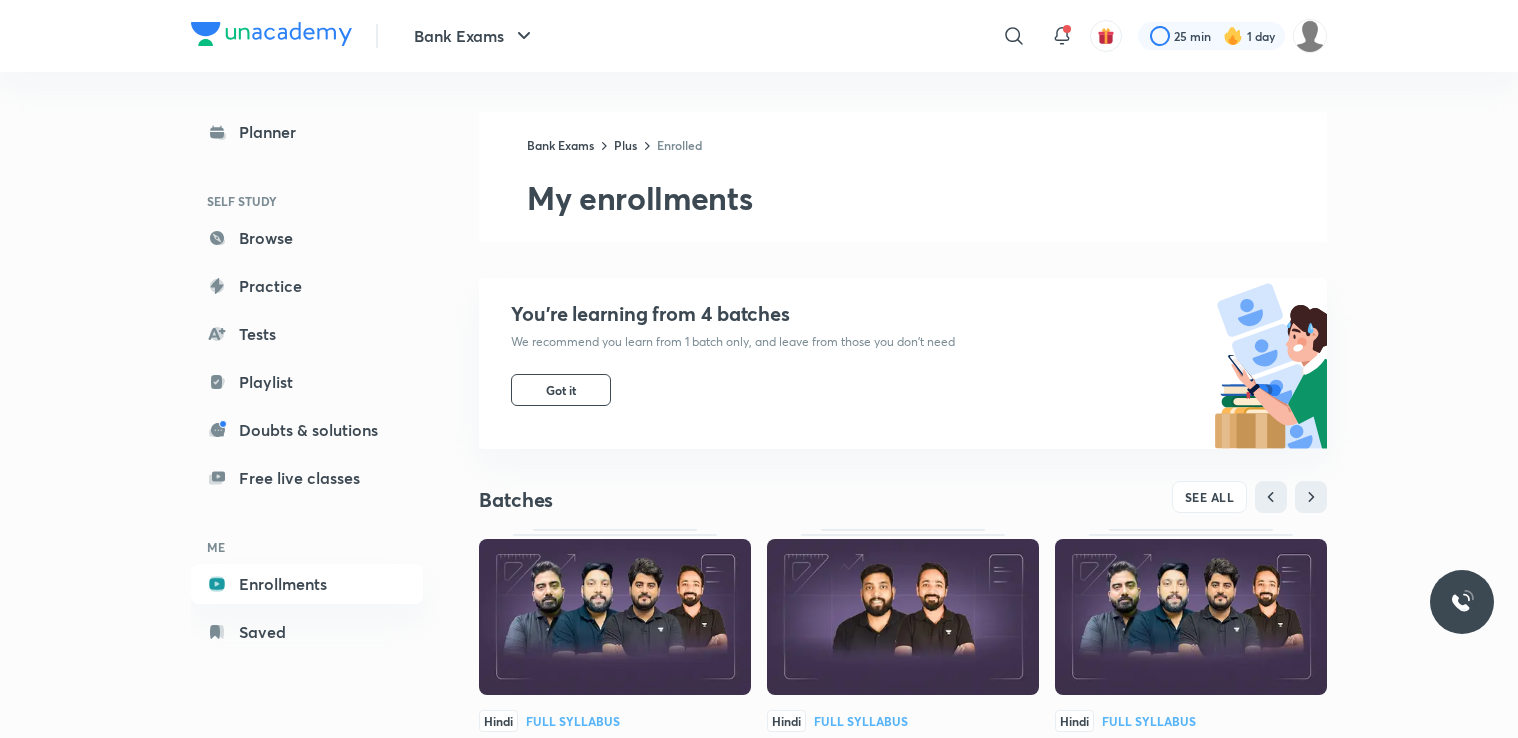 scroll, scrollTop: 516, scrollLeft: 0, axis: vertical 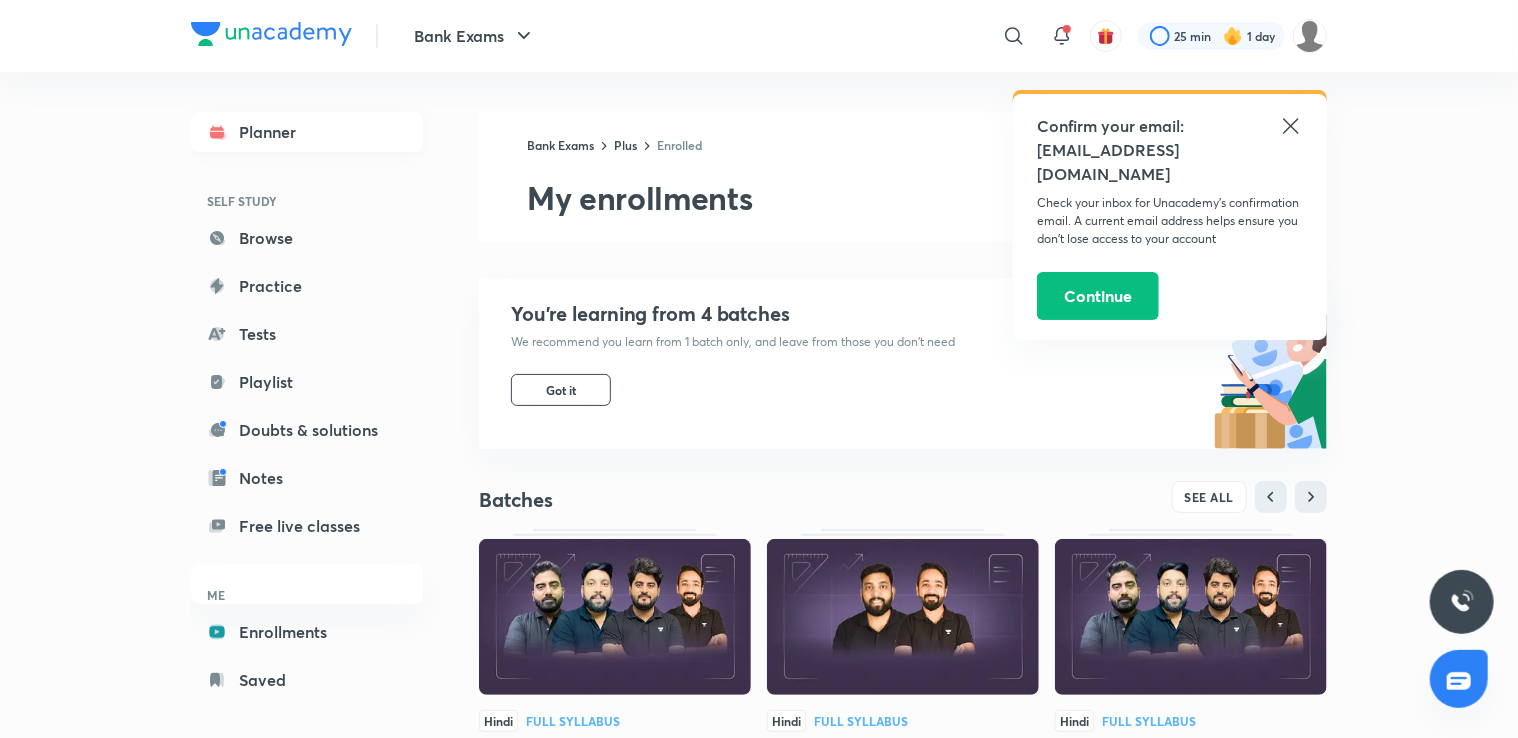 click on "Planner" at bounding box center [307, 132] 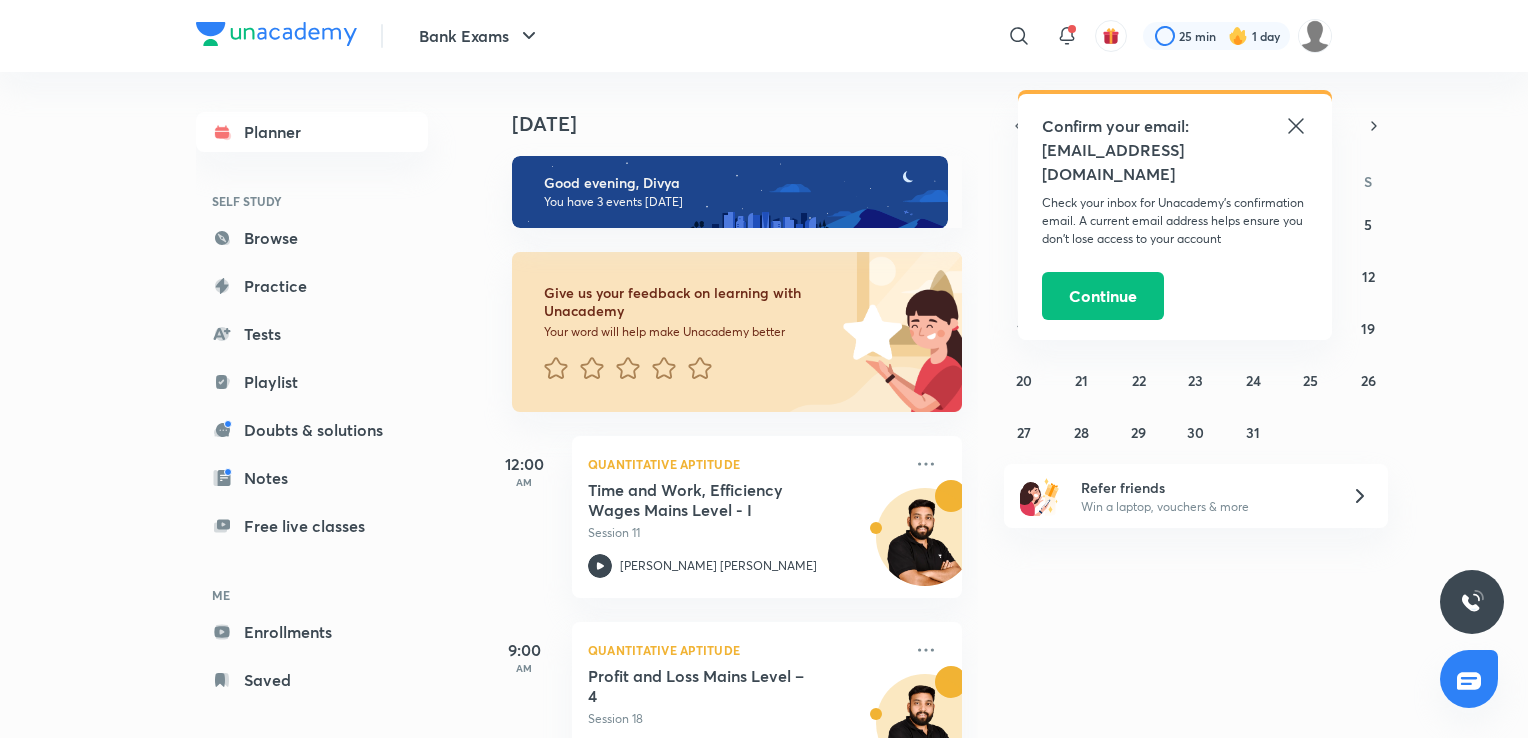 click on "Confirm your email:   [EMAIL_ADDRESS][DOMAIN_NAME] Check your inbox for Unacademy’s confirmation email. A current email address helps ensure you don’t lose access to your account Continue" at bounding box center [1175, 217] 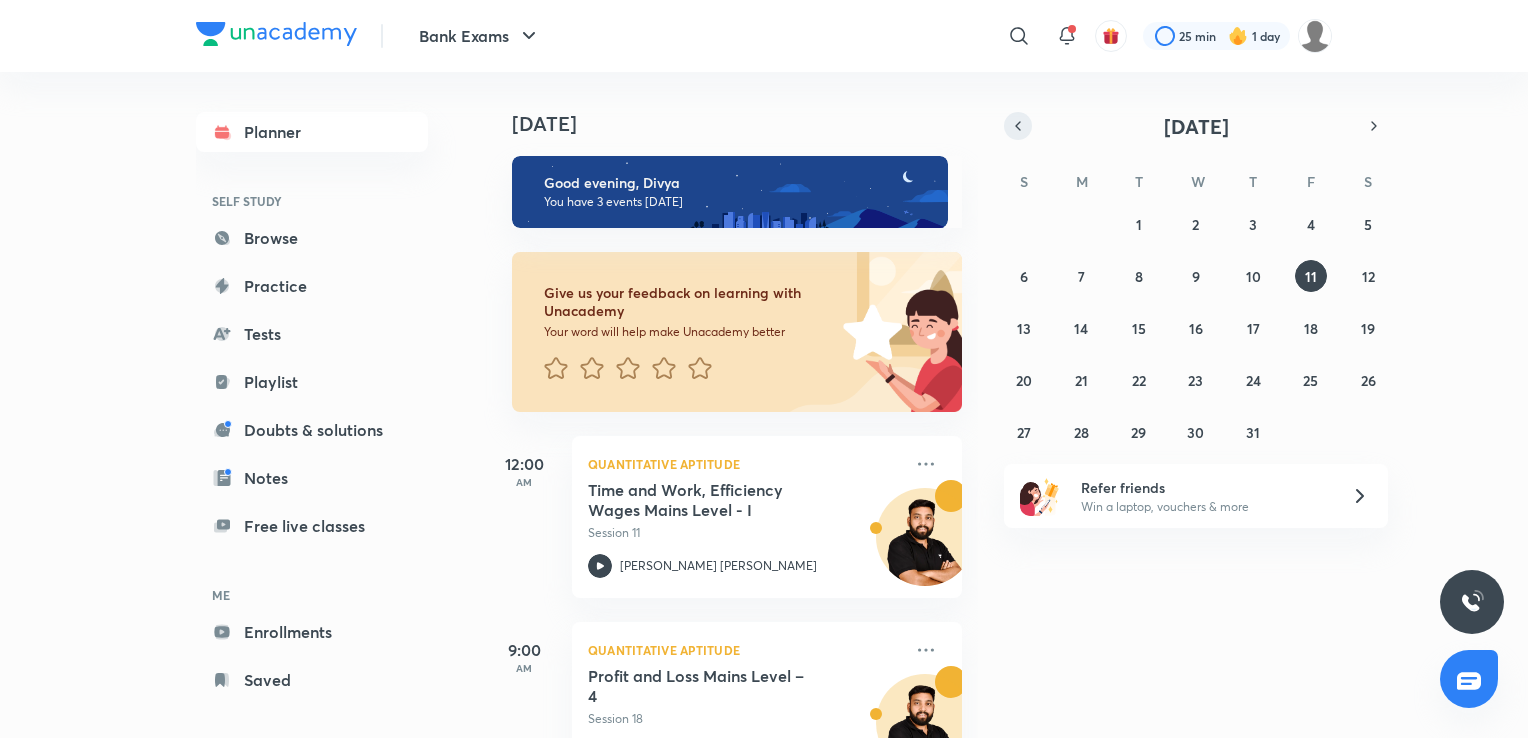 click 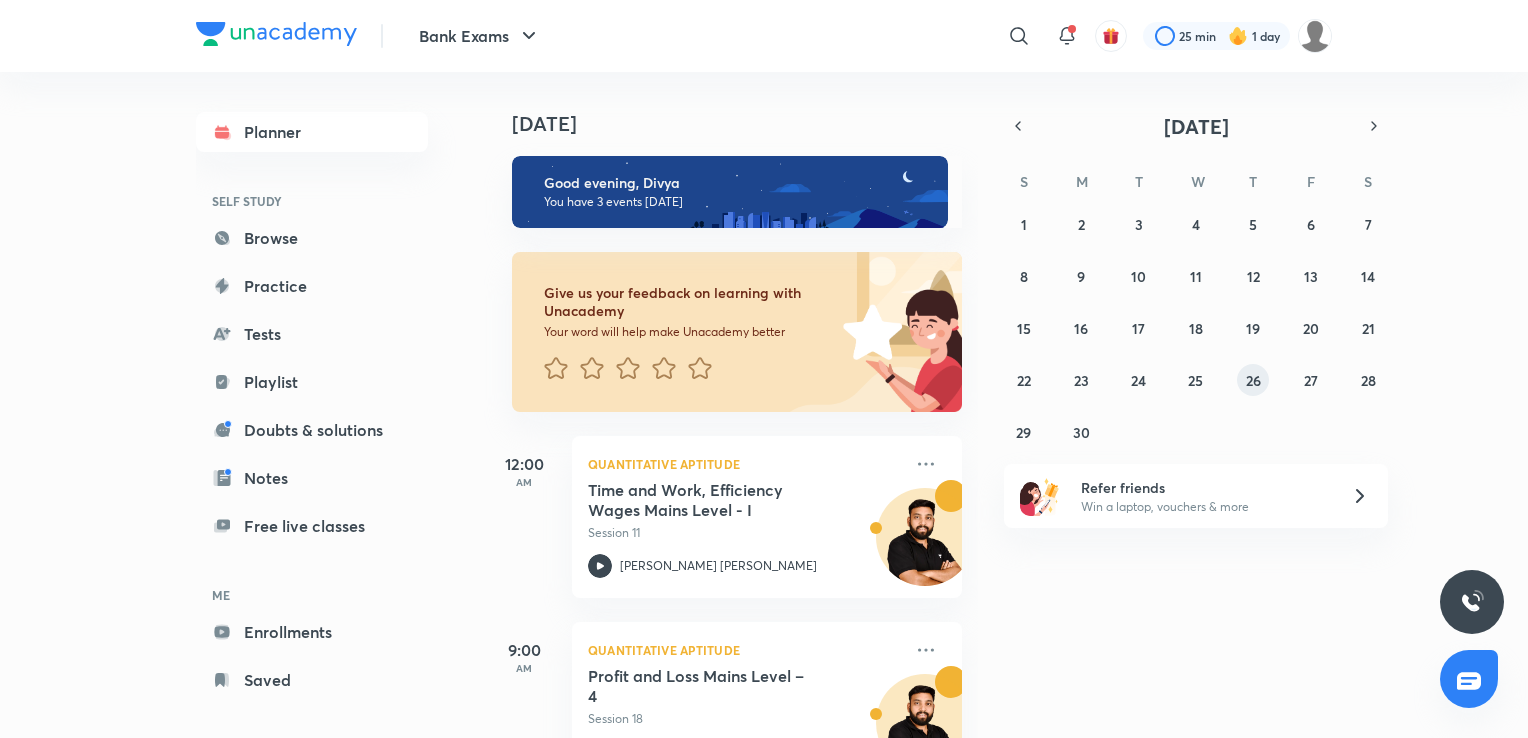 click on "26" at bounding box center (1253, 380) 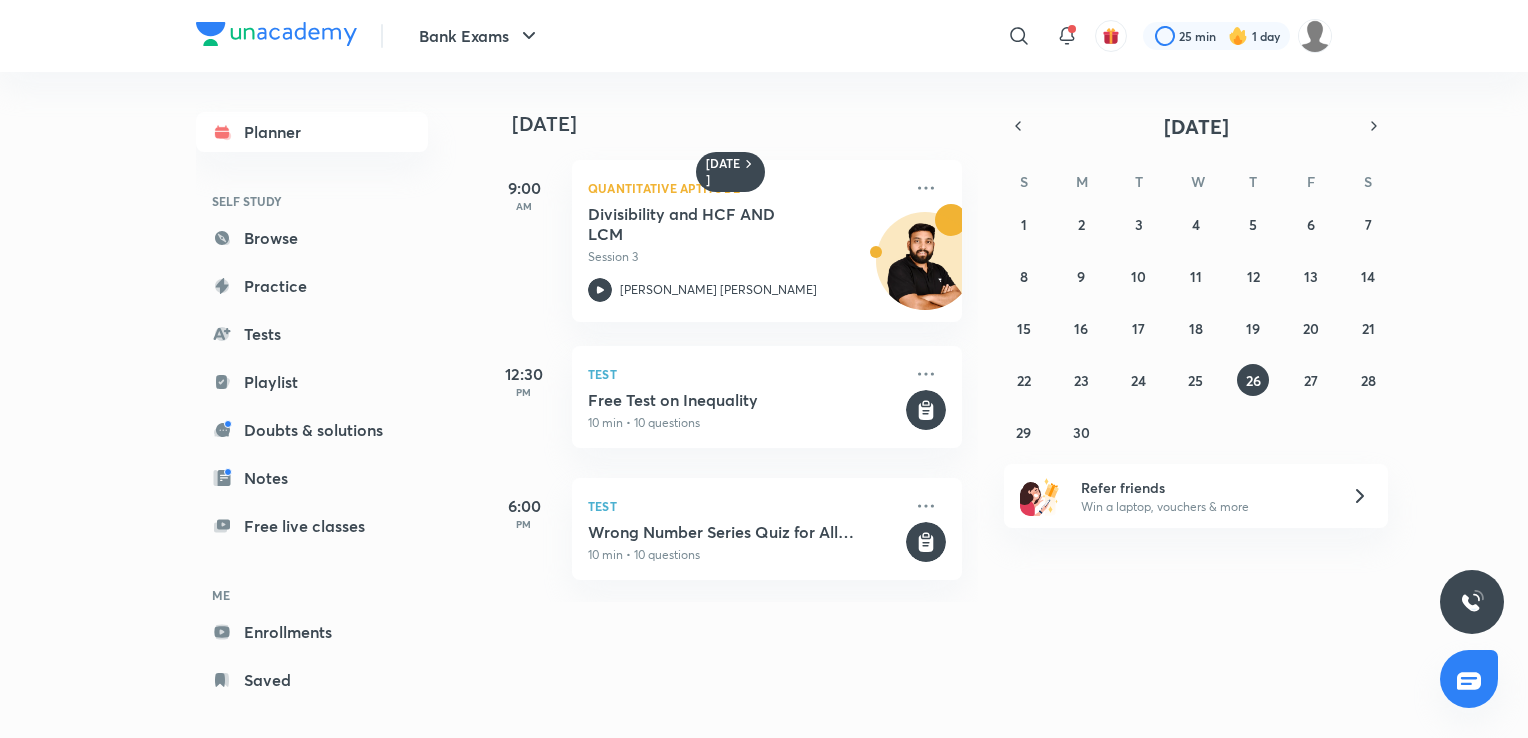 click on "1 2 3 4 5 6 7 8 9 10 11 12 13 14 15 16 17 18 19 20 21 22 23 24 25 26 27 28 29 30 1 2 3 4 5" at bounding box center (1196, 328) 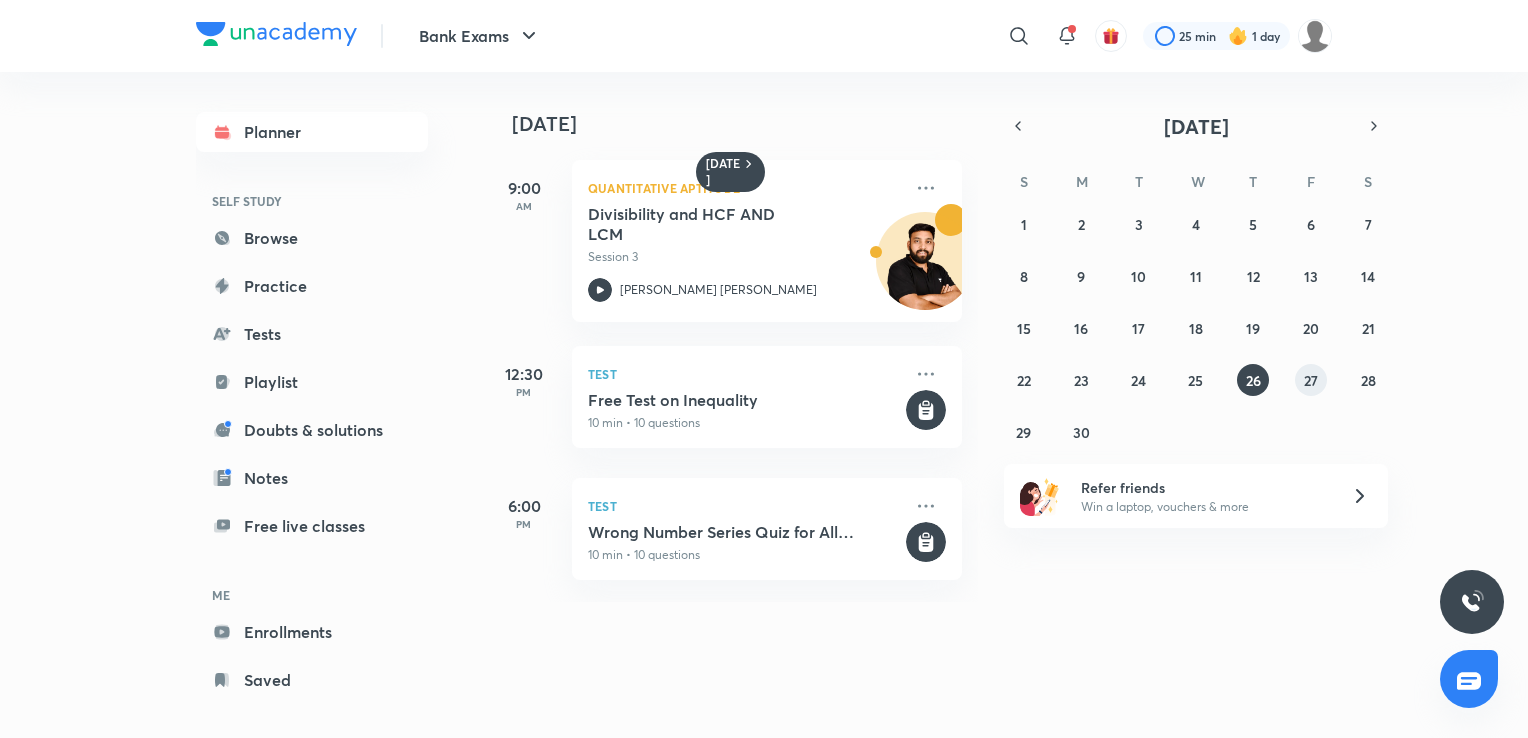 click on "27" at bounding box center (1311, 380) 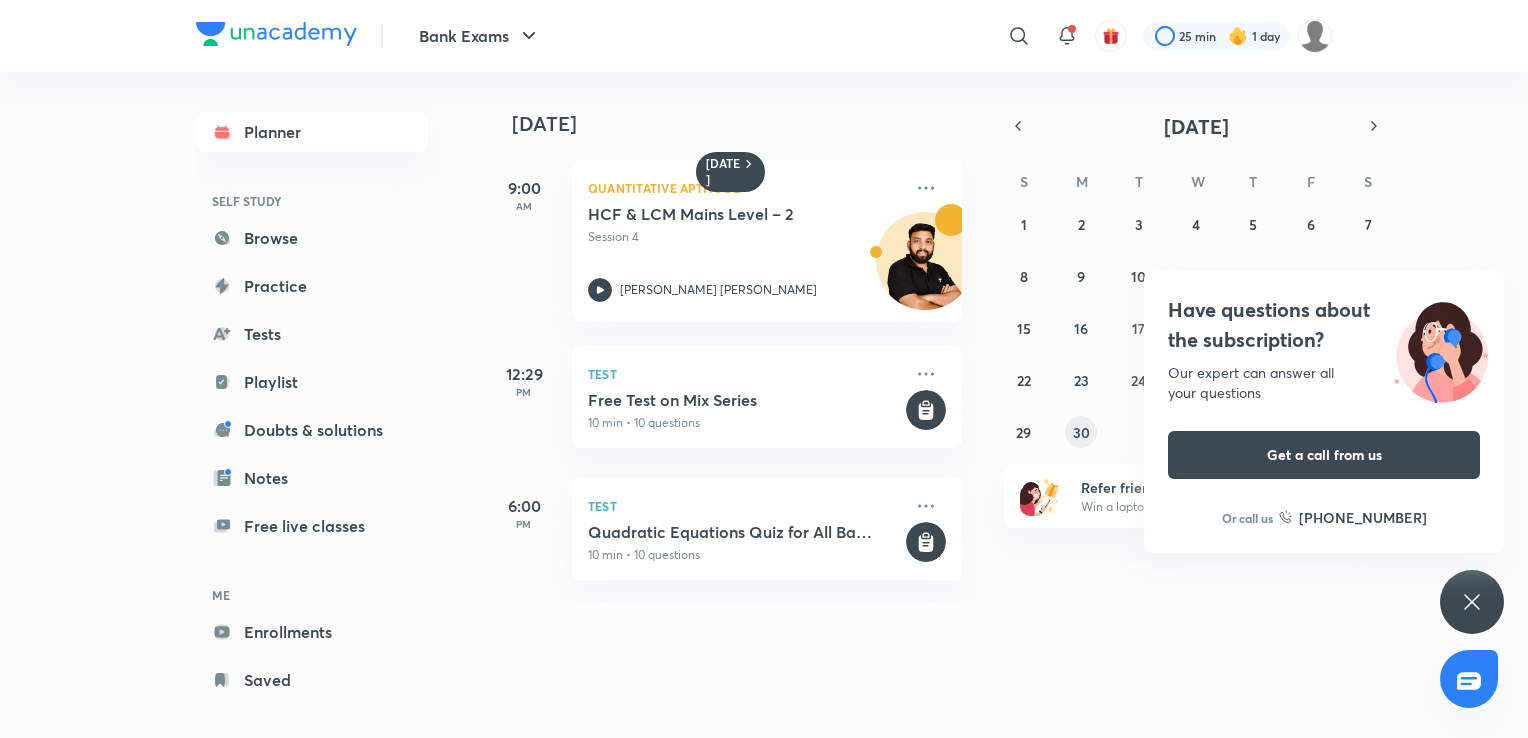 click on "30" at bounding box center (1081, 432) 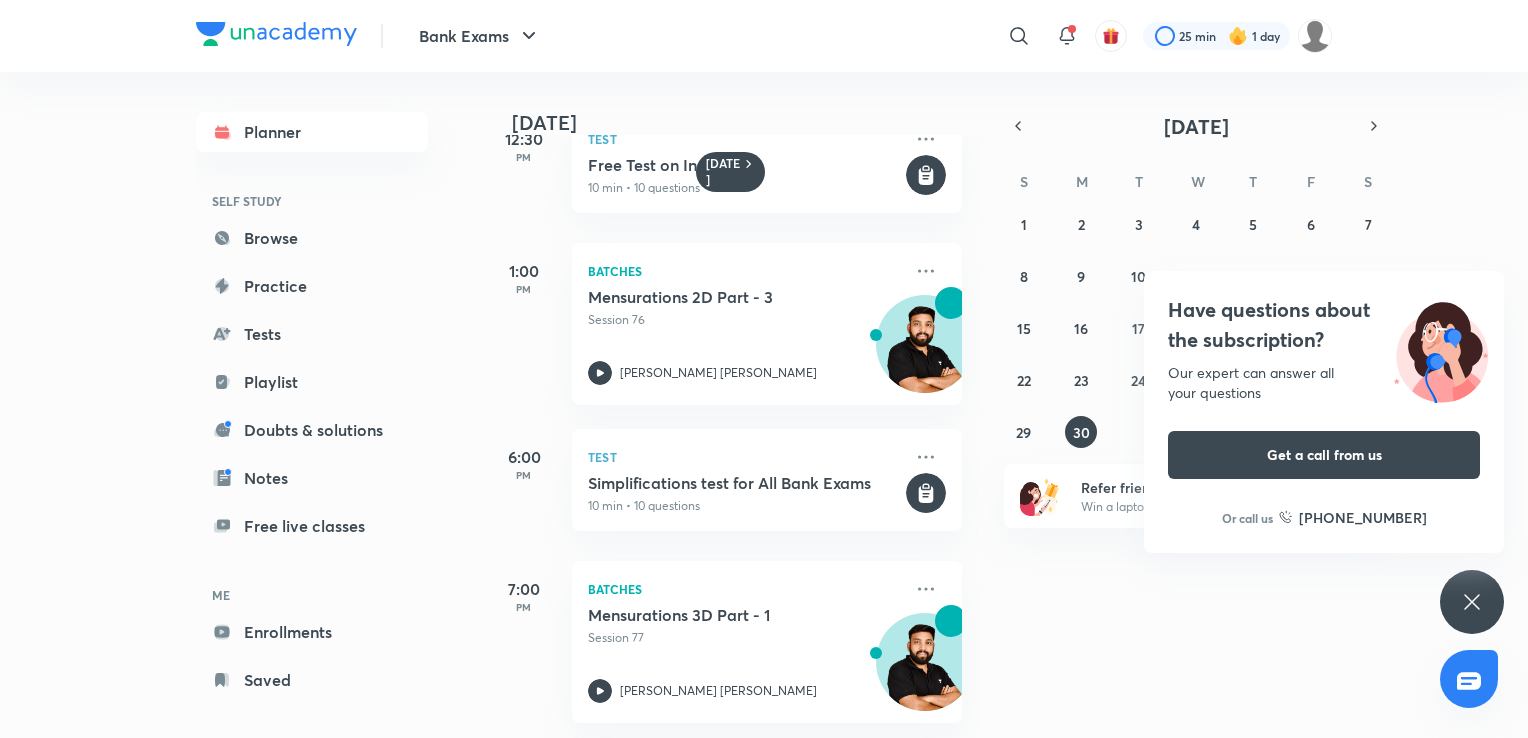 scroll, scrollTop: 995, scrollLeft: 0, axis: vertical 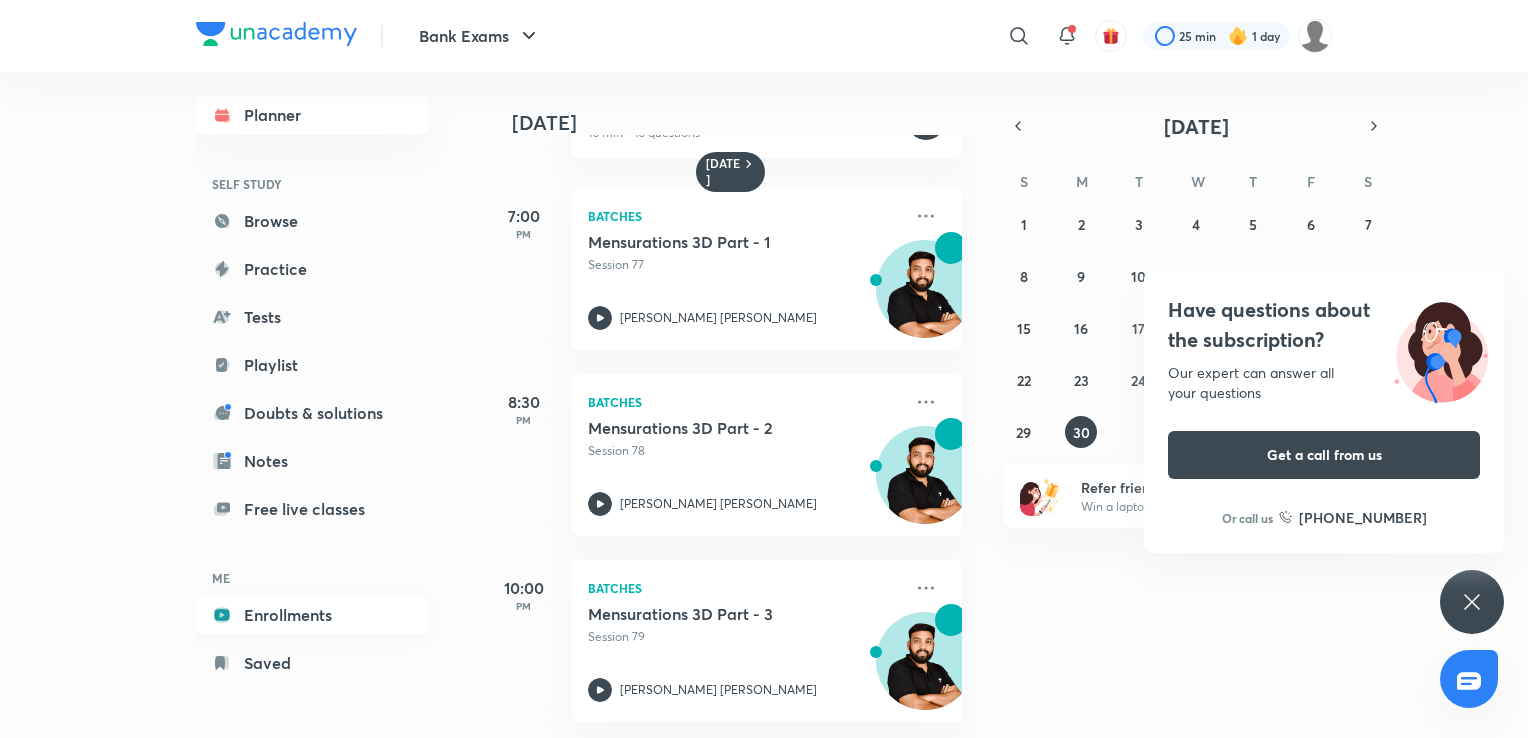 click on "Enrollments" at bounding box center [312, 615] 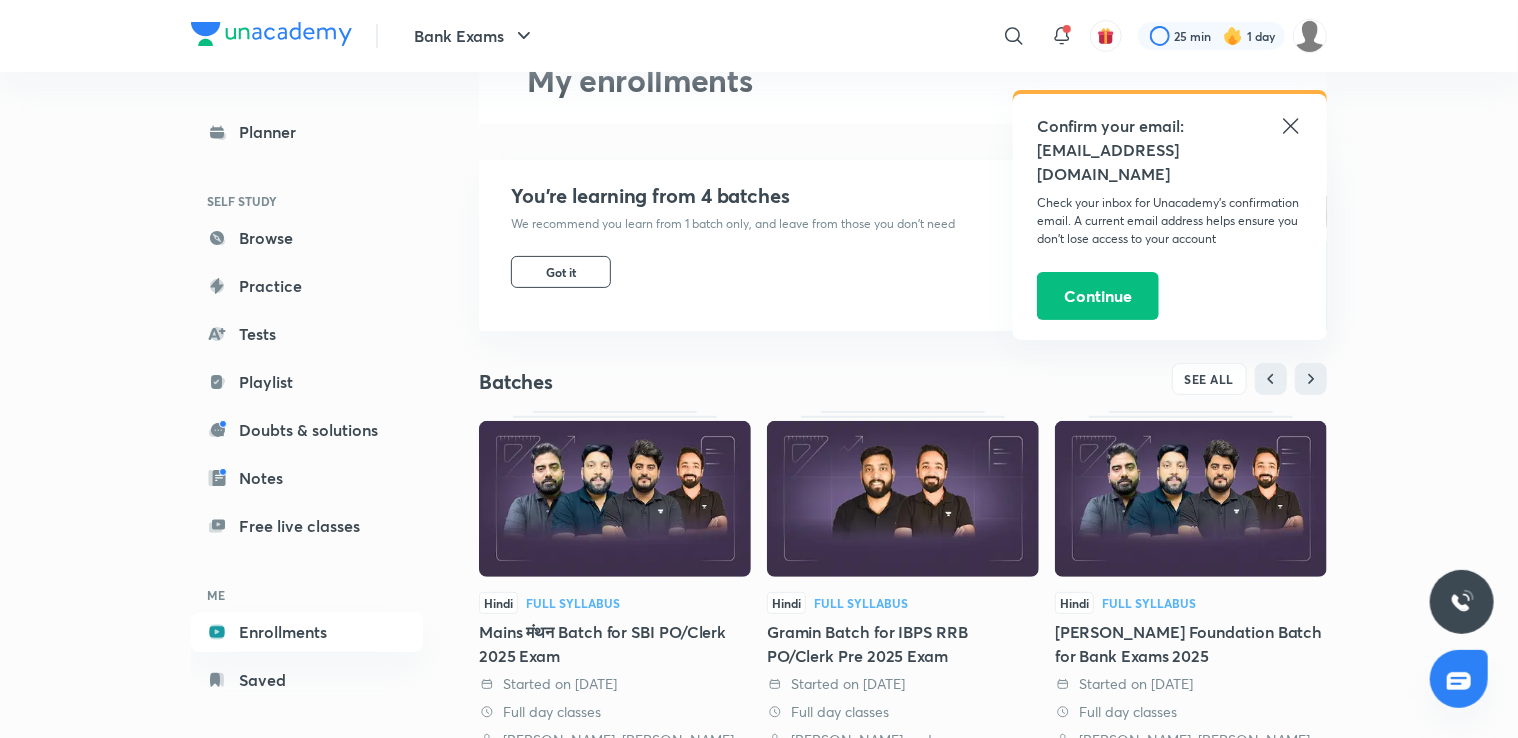 scroll, scrollTop: 116, scrollLeft: 0, axis: vertical 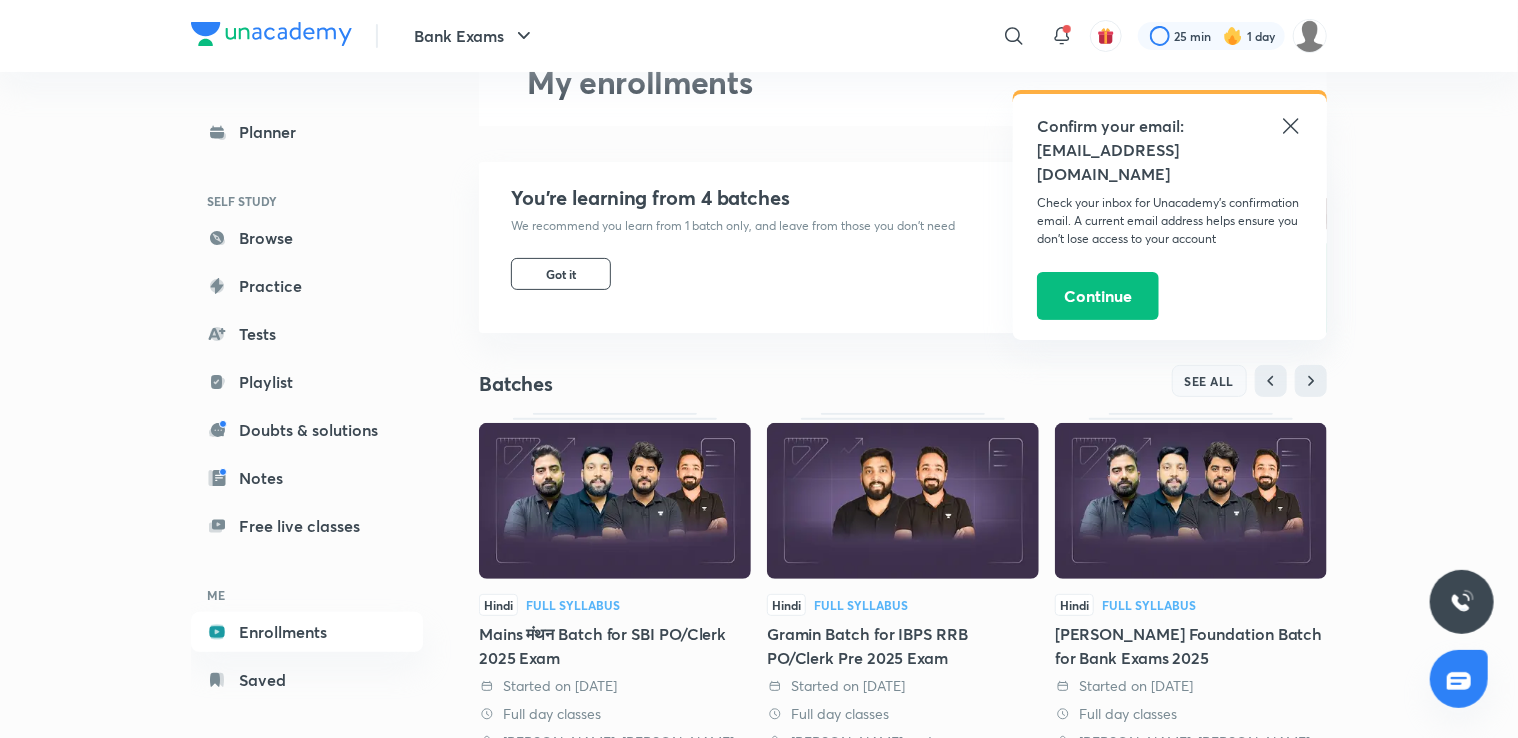 click on "SEE ALL" at bounding box center (1210, 381) 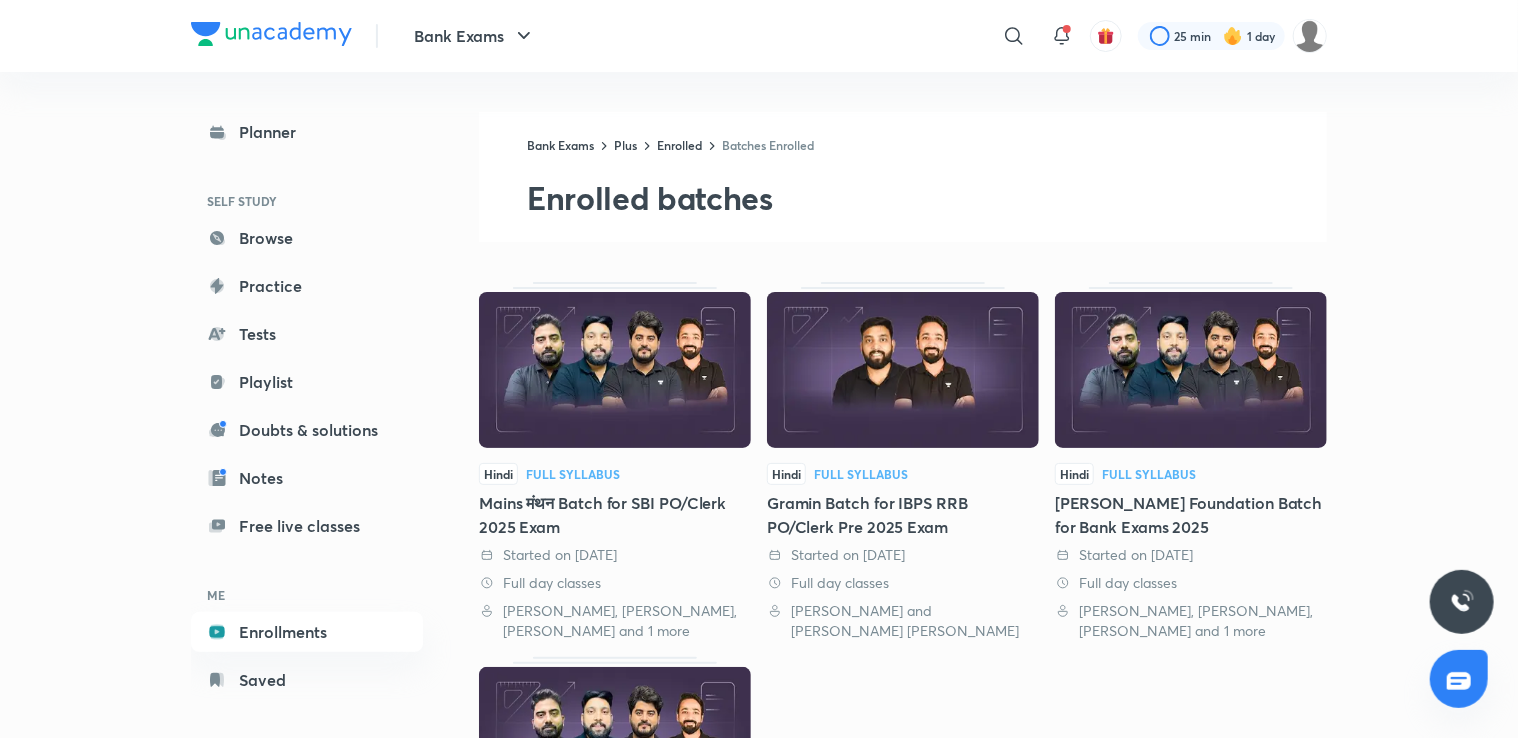 scroll, scrollTop: 313, scrollLeft: 0, axis: vertical 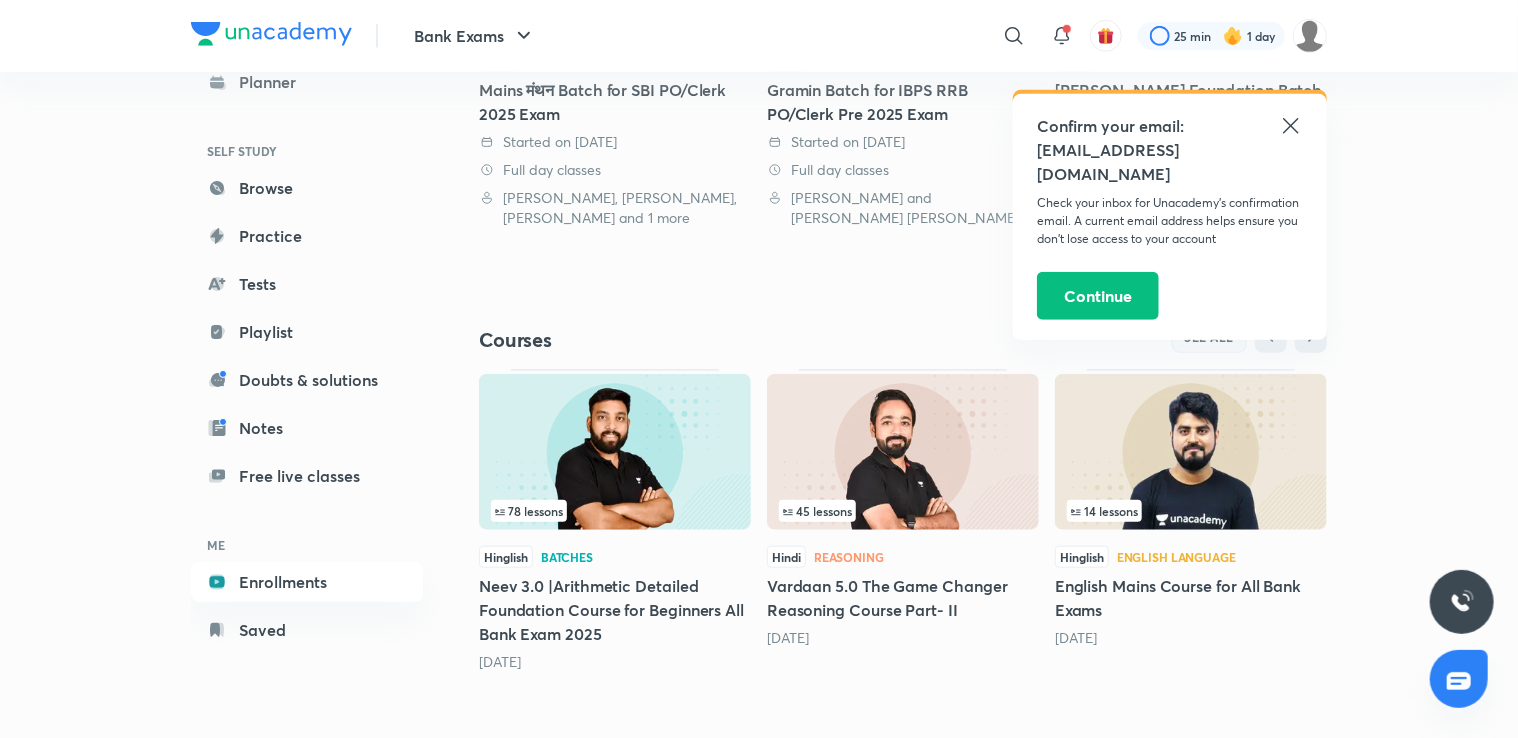 click on "SEE ALL" at bounding box center [1210, 337] 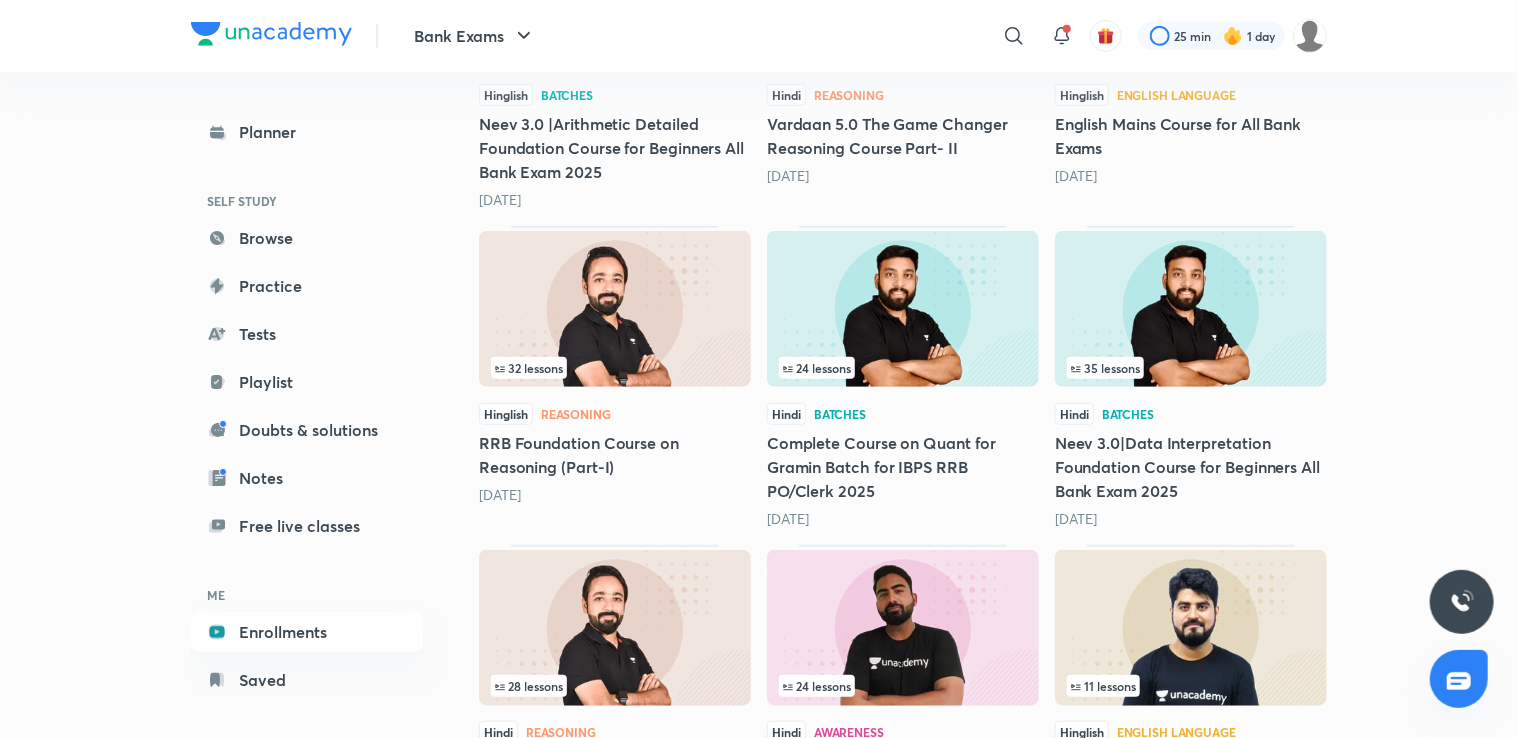 scroll, scrollTop: 607, scrollLeft: 0, axis: vertical 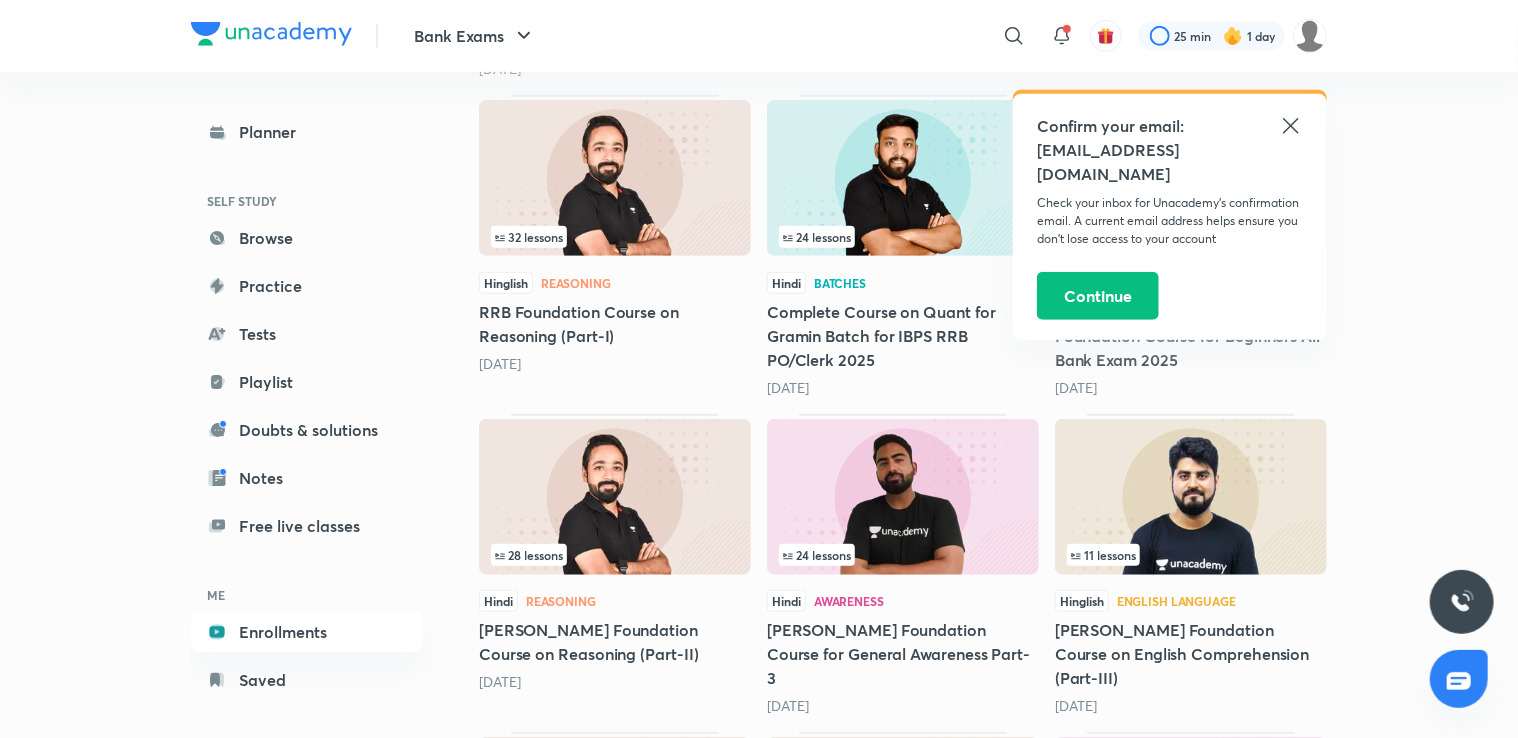 click at bounding box center [903, 497] 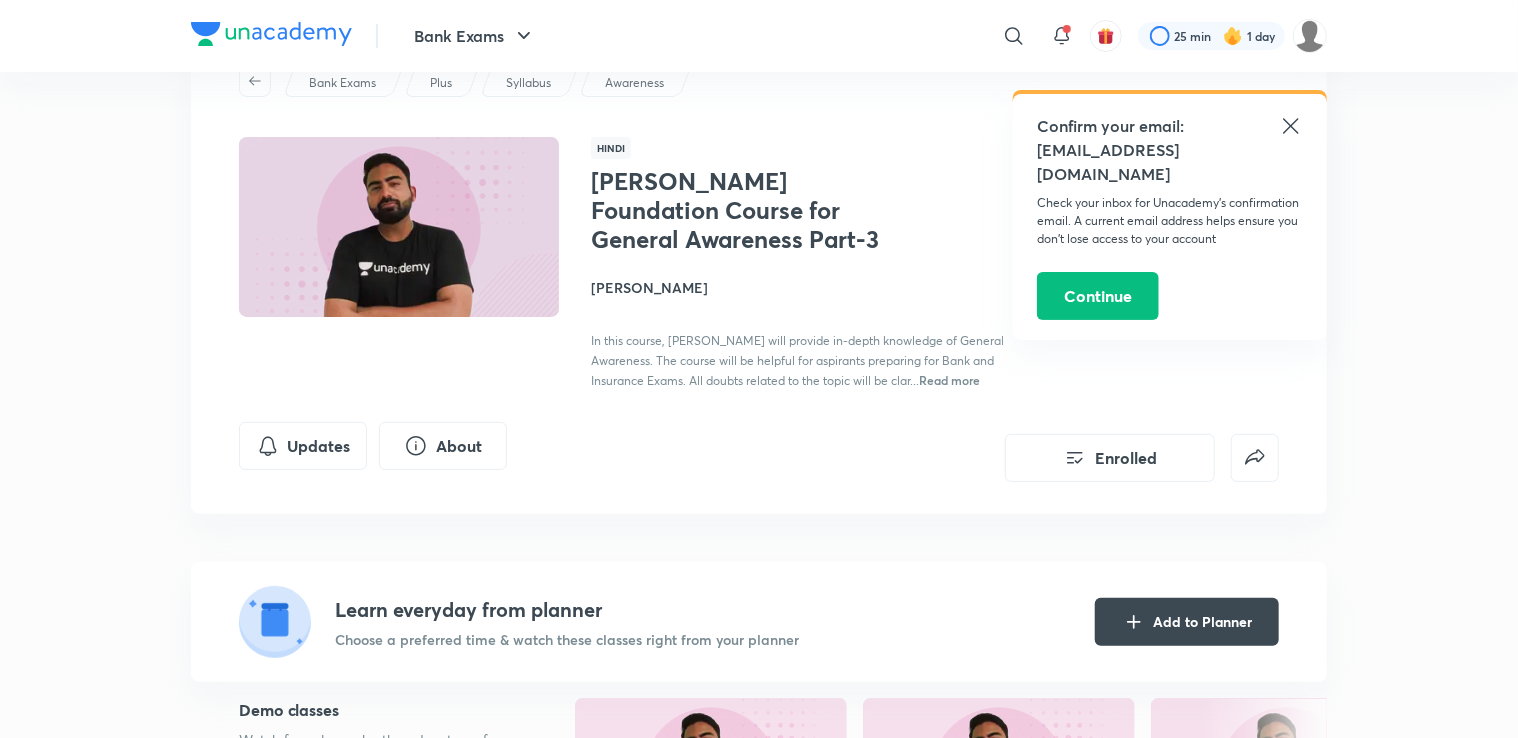 scroll, scrollTop: 76, scrollLeft: 0, axis: vertical 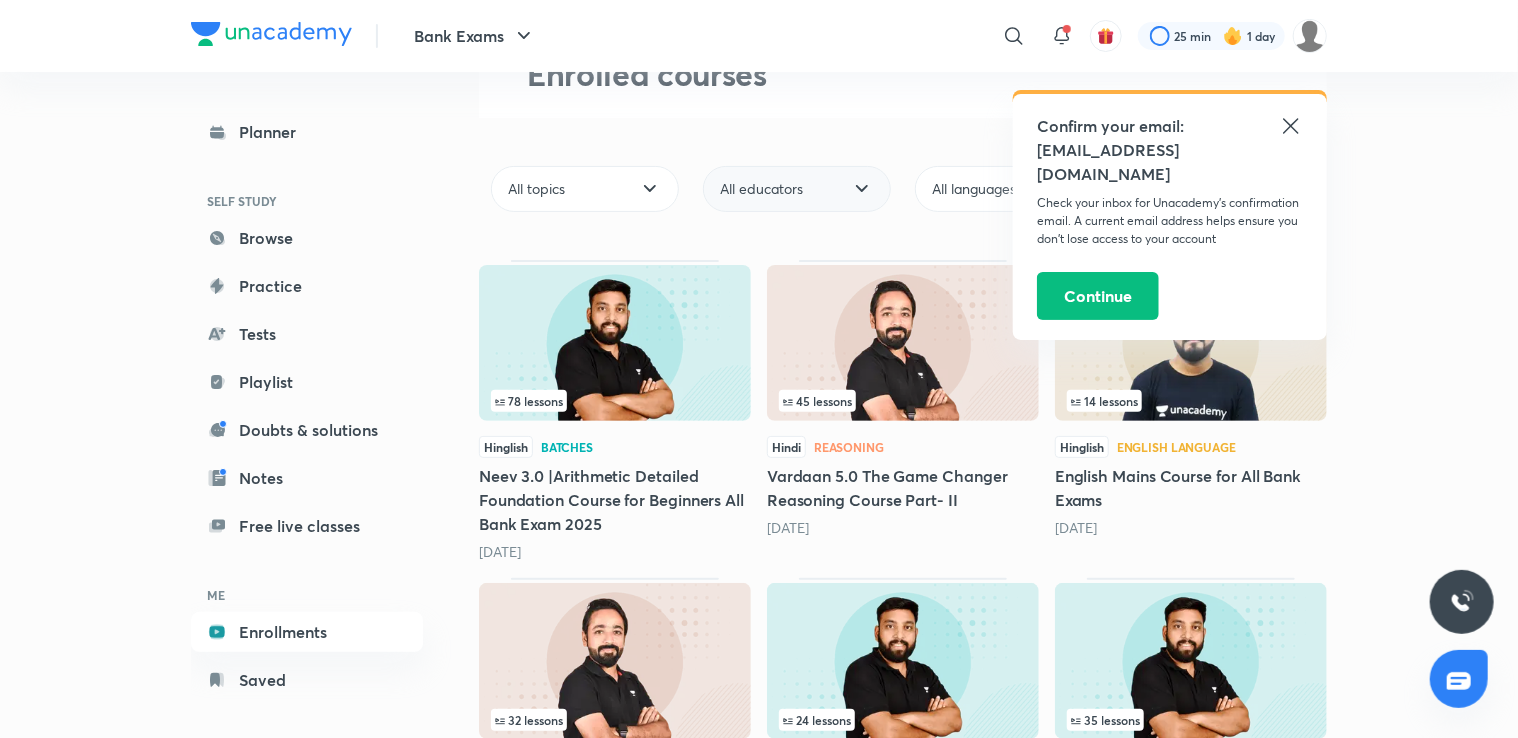 click on "All educators" at bounding box center (797, 189) 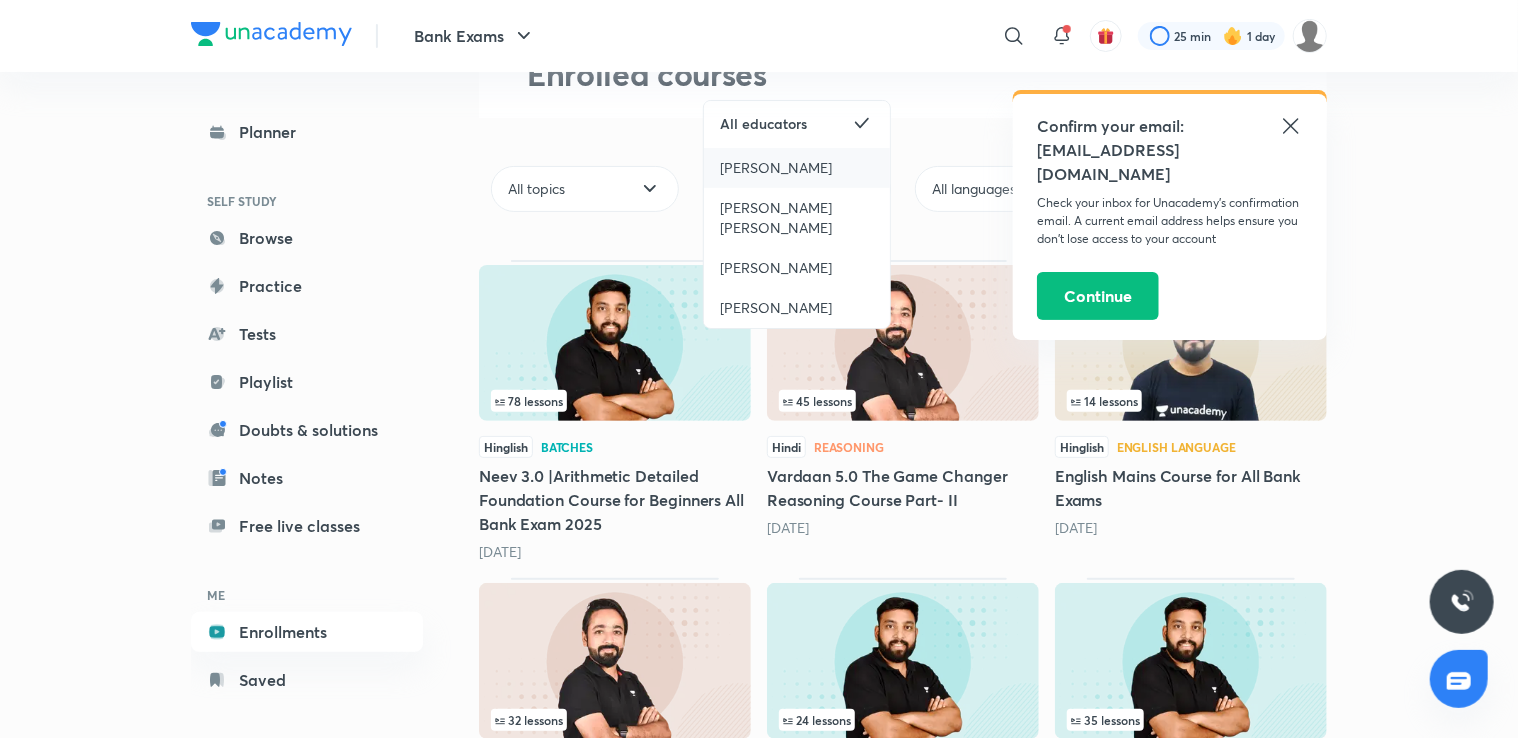 click on "[PERSON_NAME]" at bounding box center [776, 168] 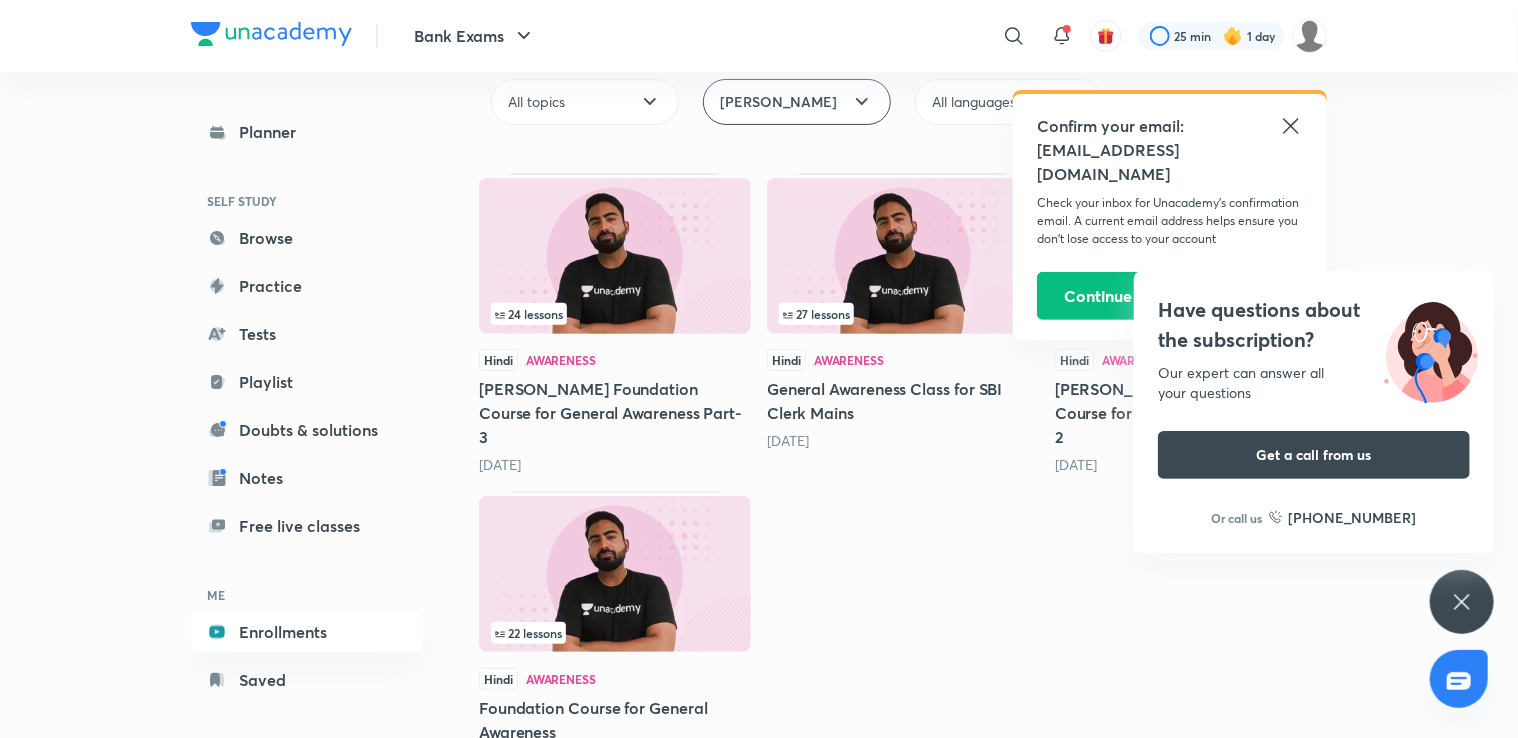 scroll, scrollTop: 212, scrollLeft: 0, axis: vertical 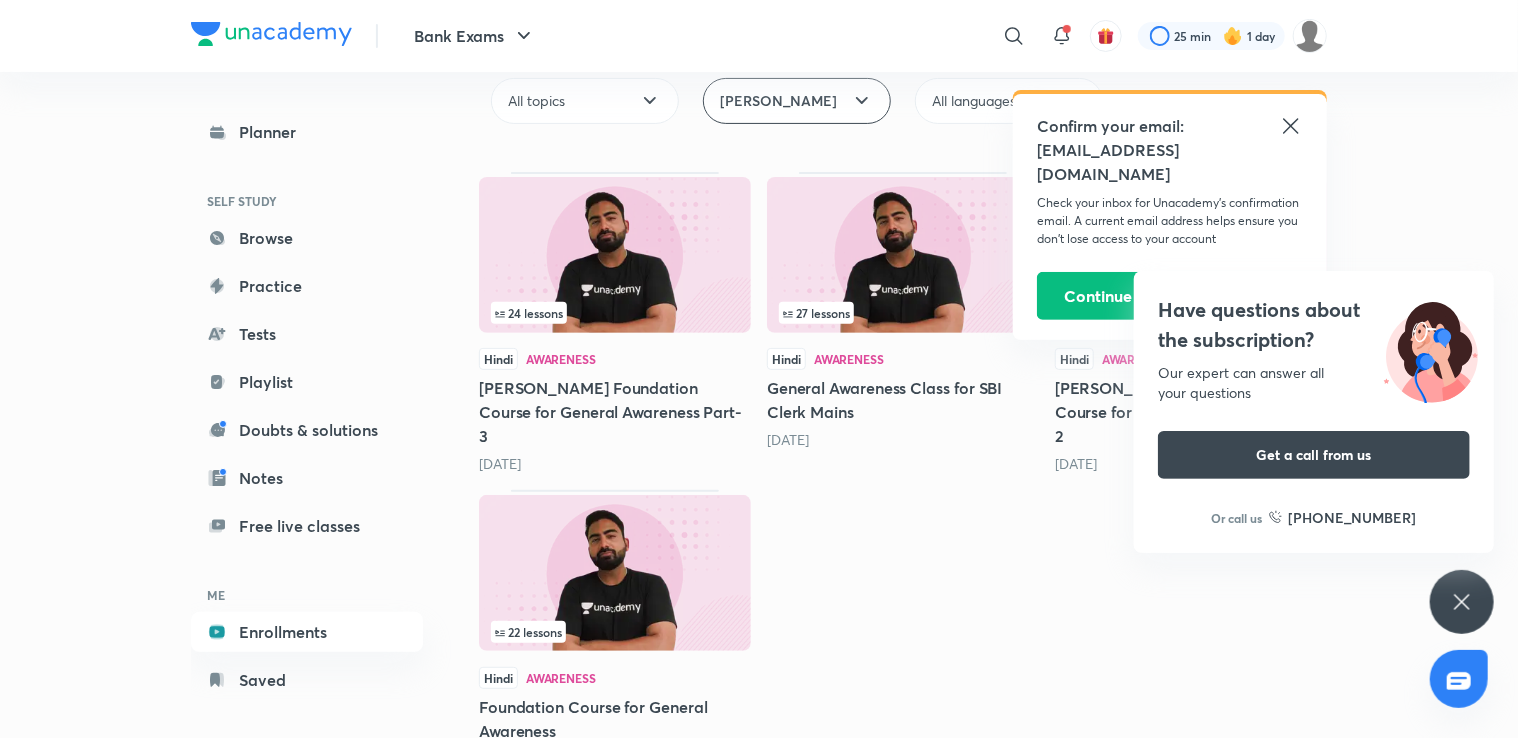 click on "Have questions about the subscription? Our expert can answer all your questions Get a call from us Or call us [PHONE_NUMBER]" at bounding box center (1462, 602) 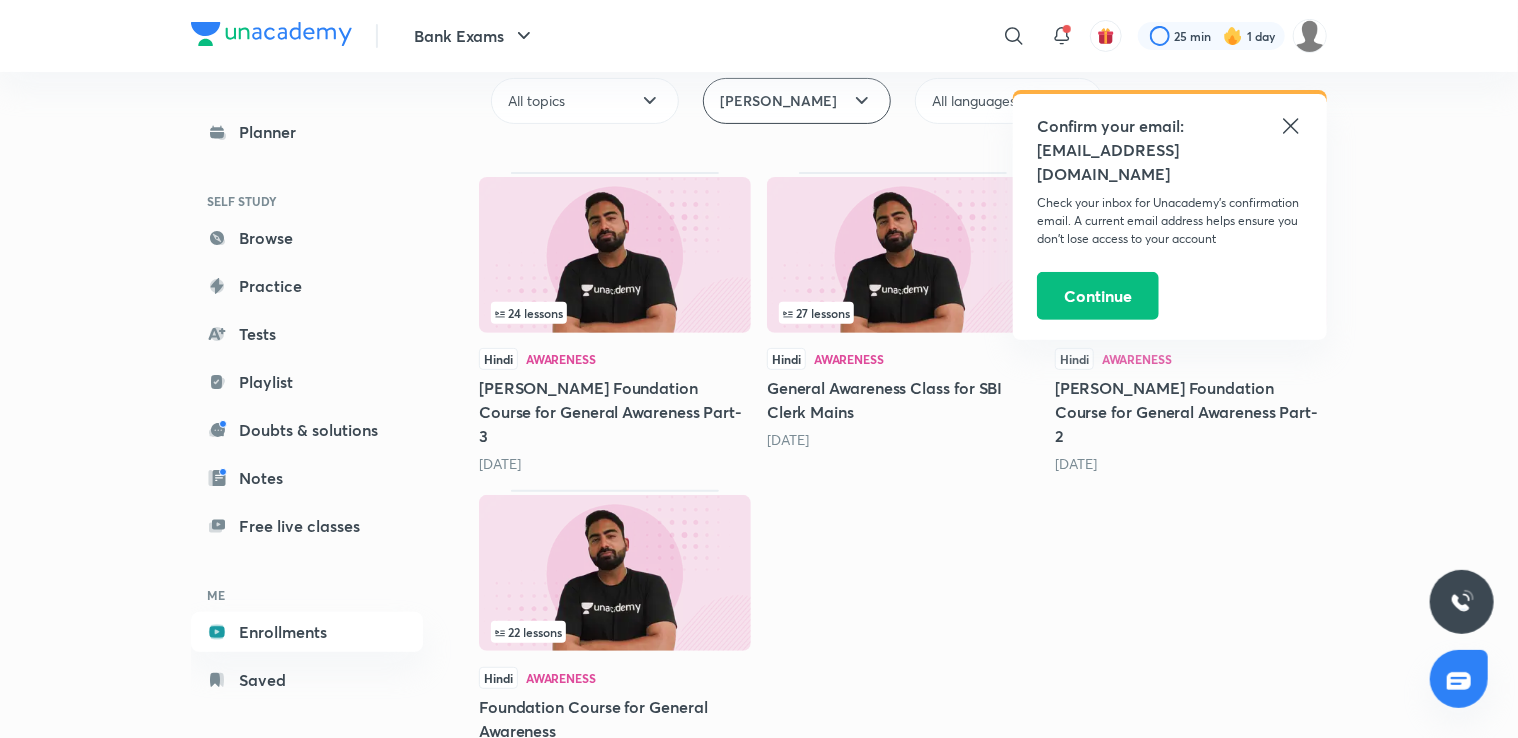 click at bounding box center [1191, 255] 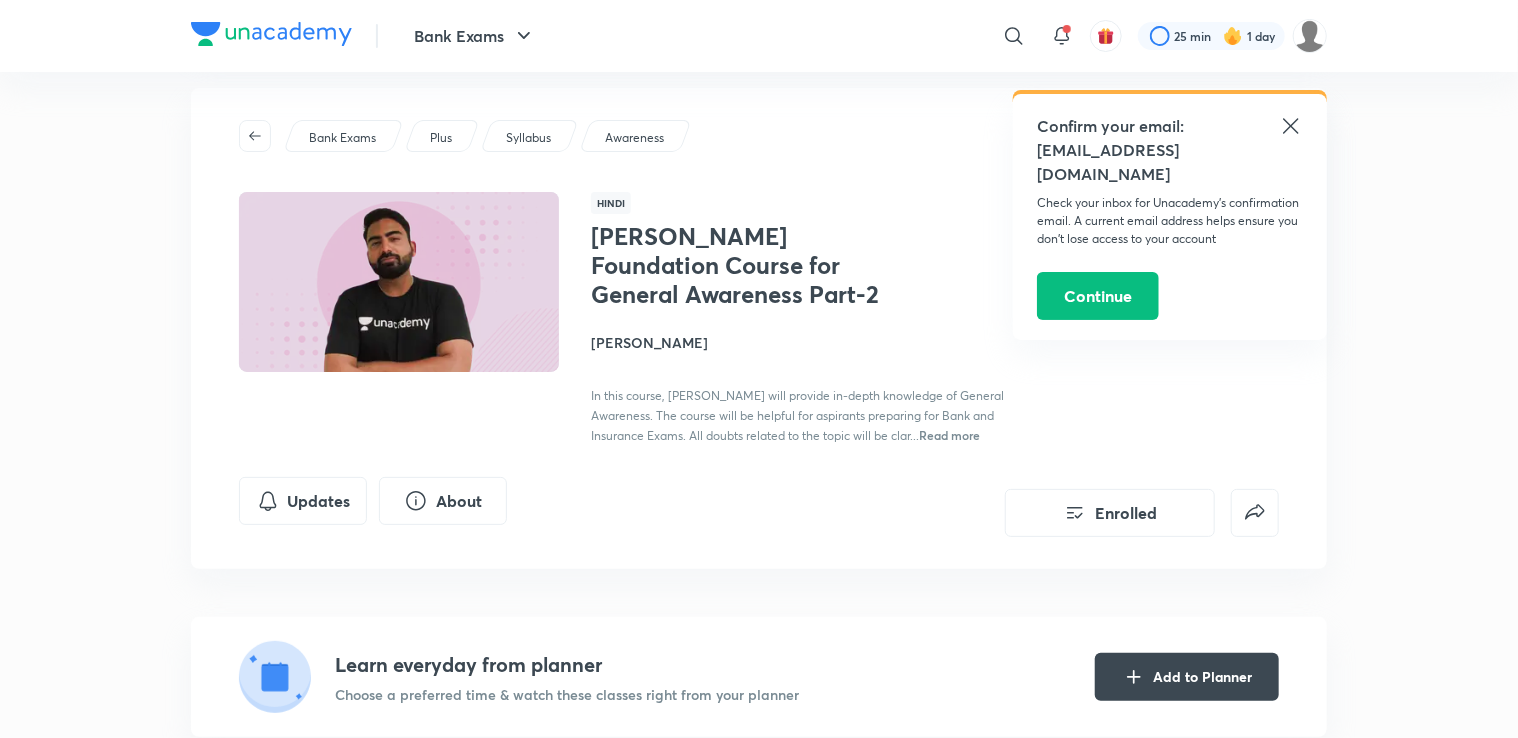 scroll, scrollTop: 18, scrollLeft: 0, axis: vertical 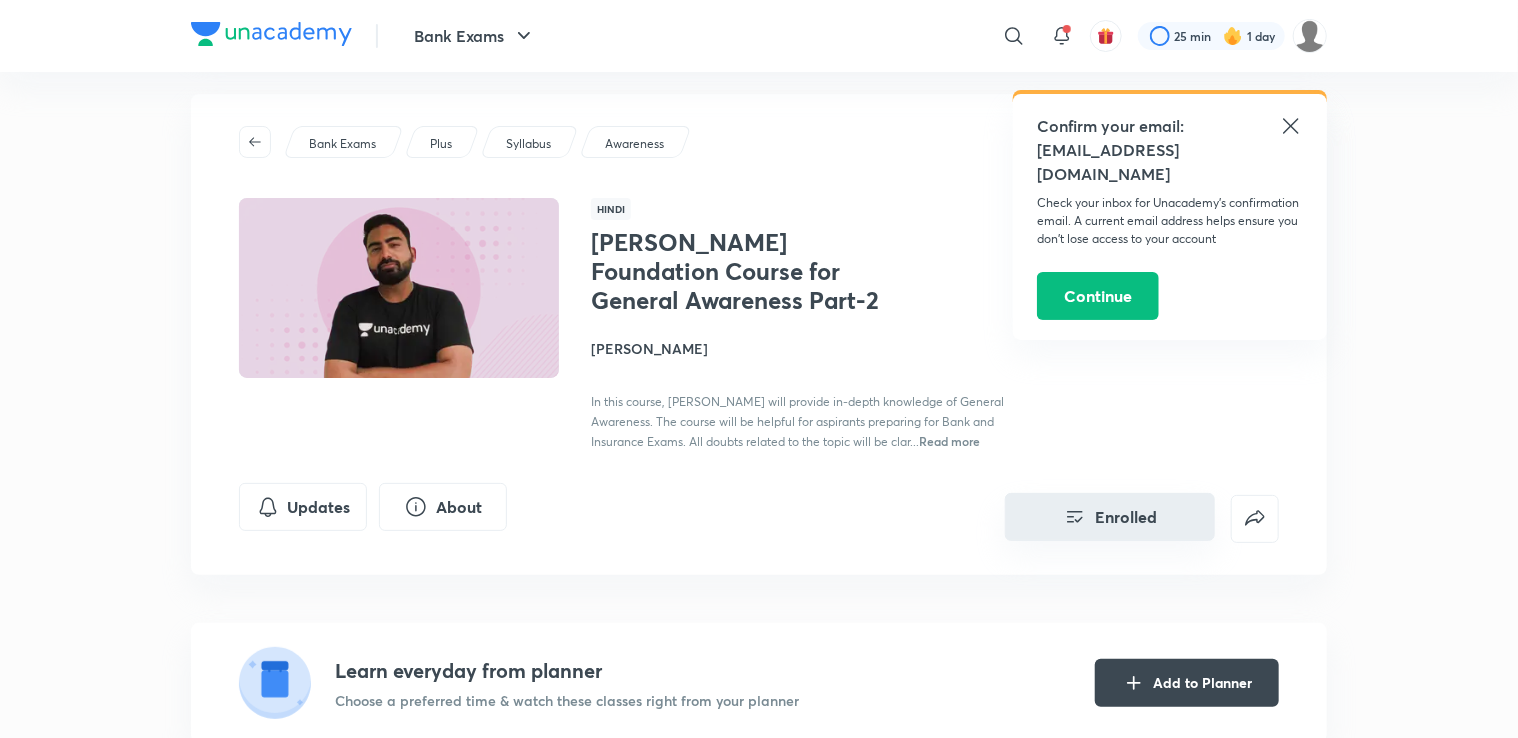 click on "Enrolled" at bounding box center (1110, 517) 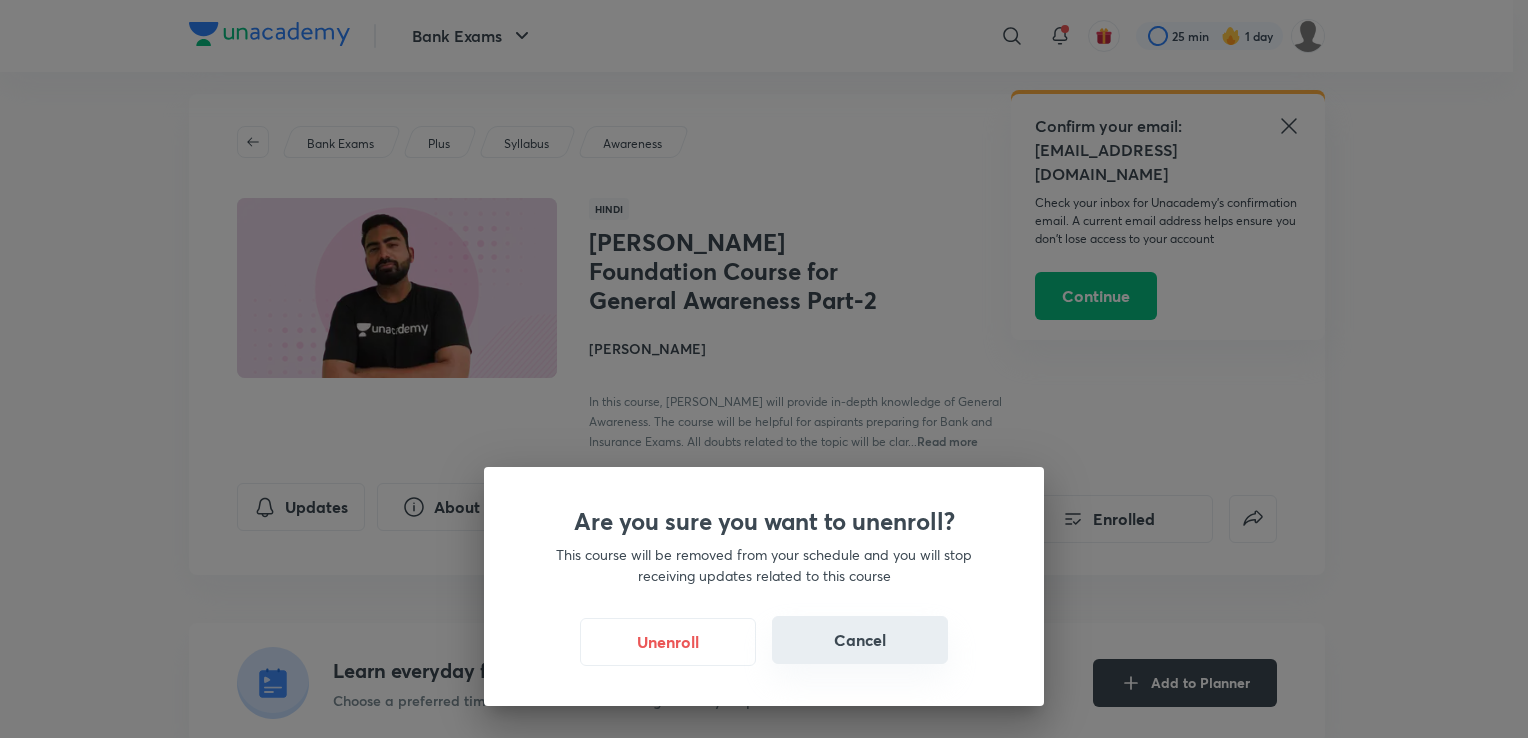 click on "Cancel" at bounding box center (860, 640) 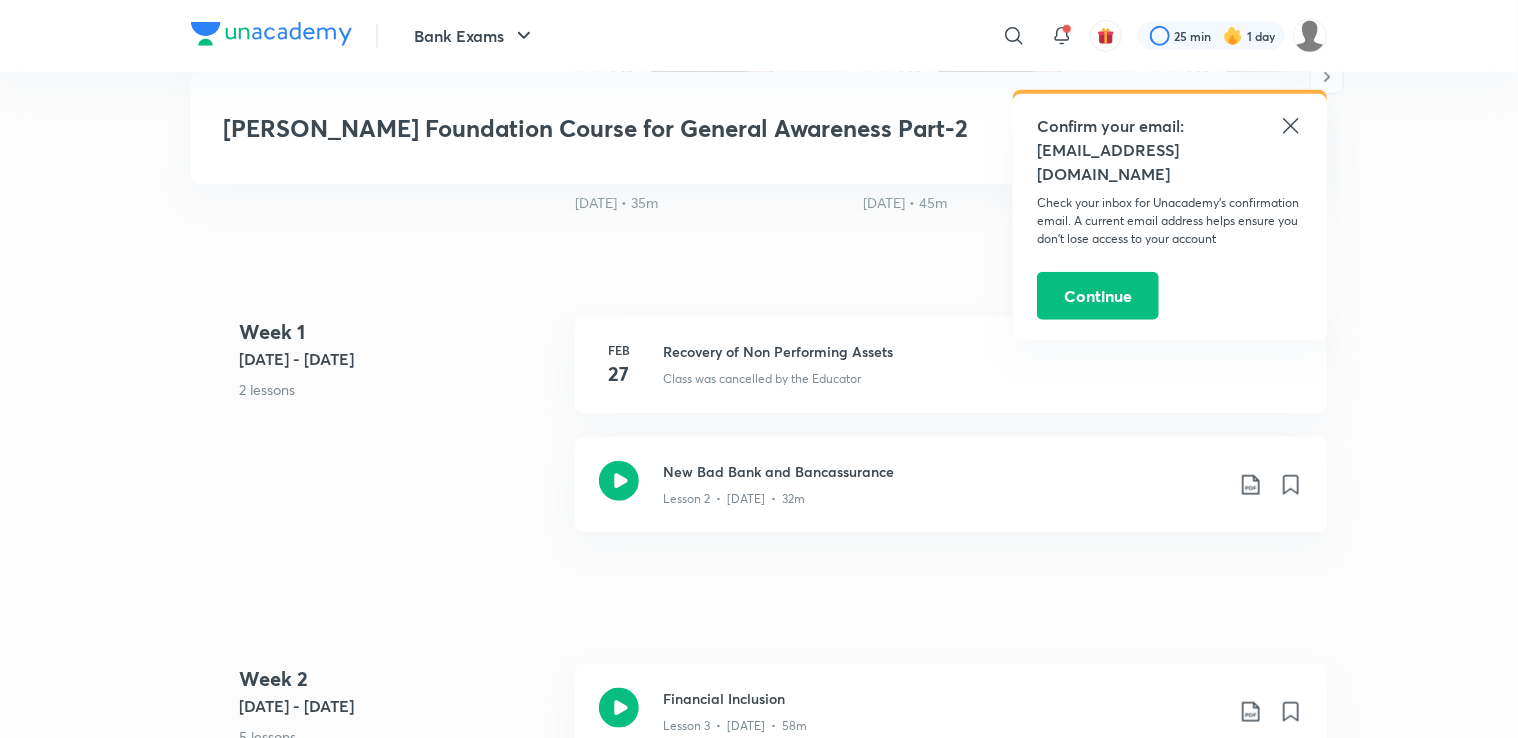scroll, scrollTop: 892, scrollLeft: 0, axis: vertical 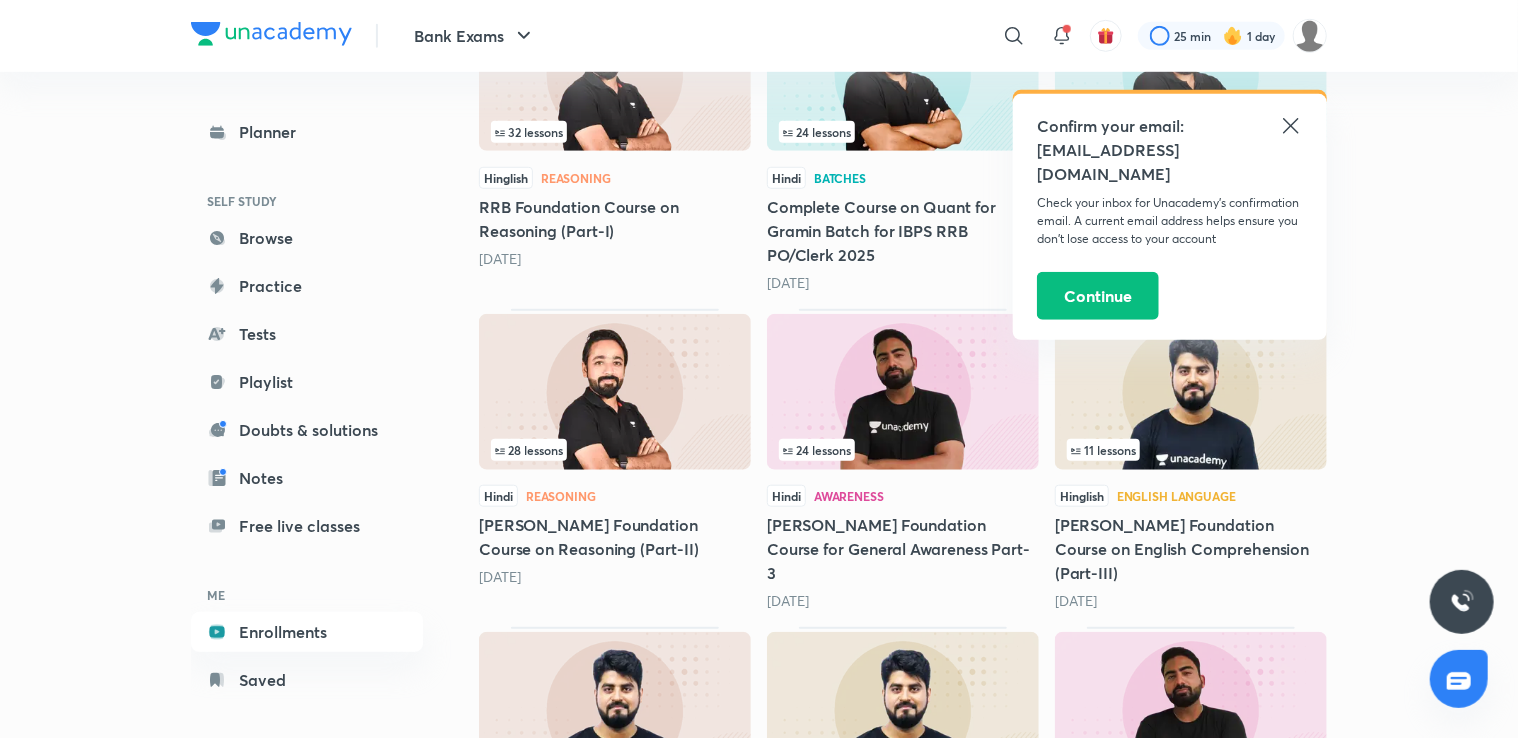 click at bounding box center [903, 392] 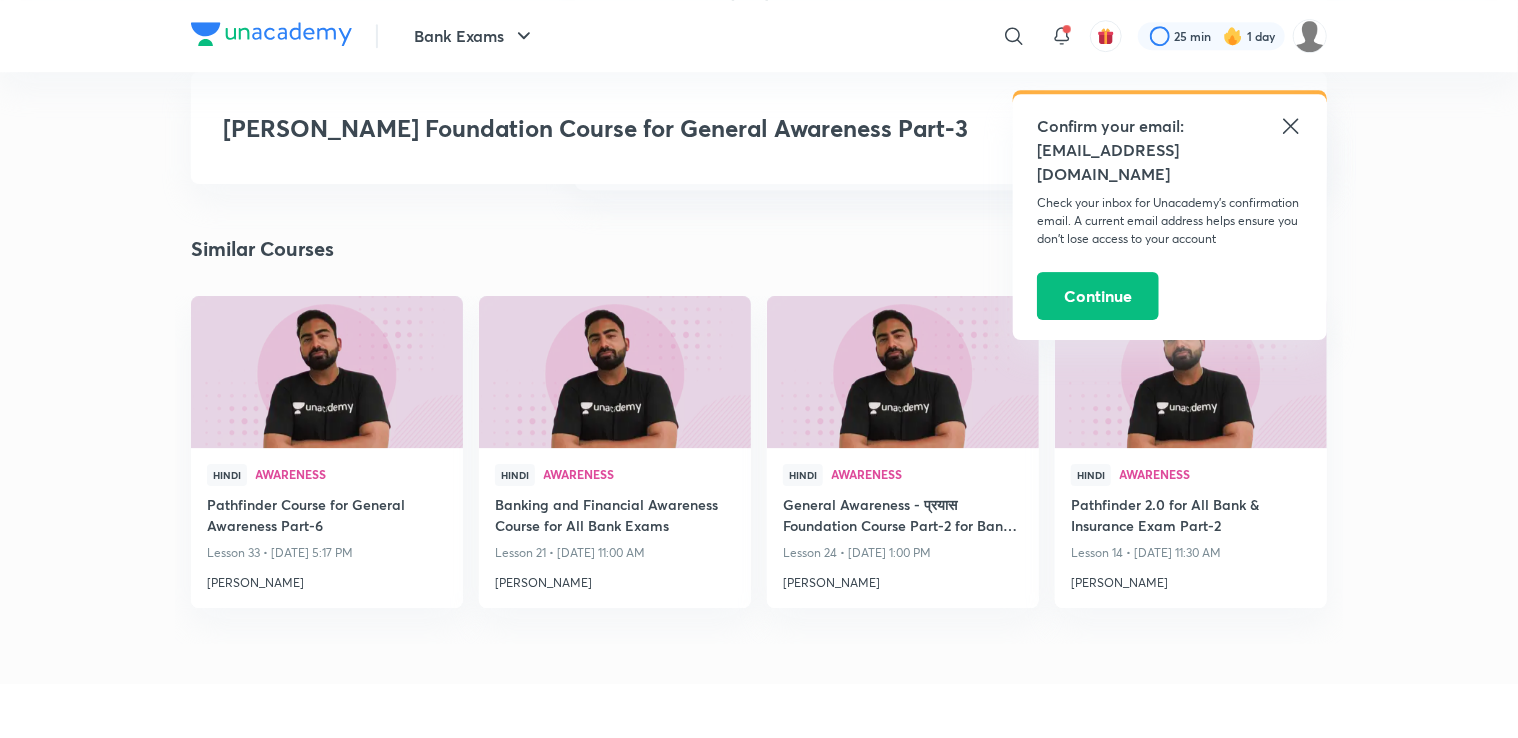 scroll, scrollTop: 3128, scrollLeft: 0, axis: vertical 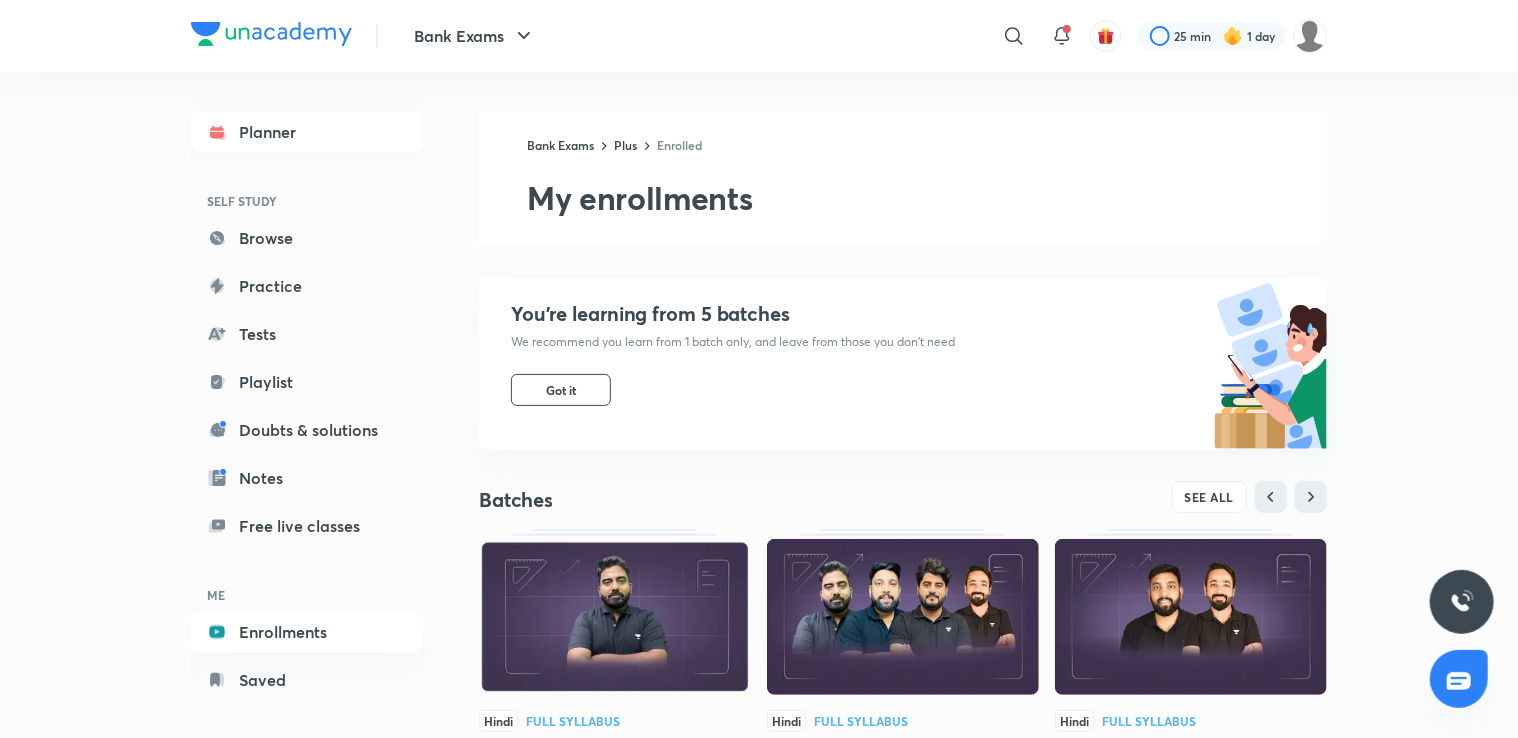 click on "Planner" at bounding box center (307, 132) 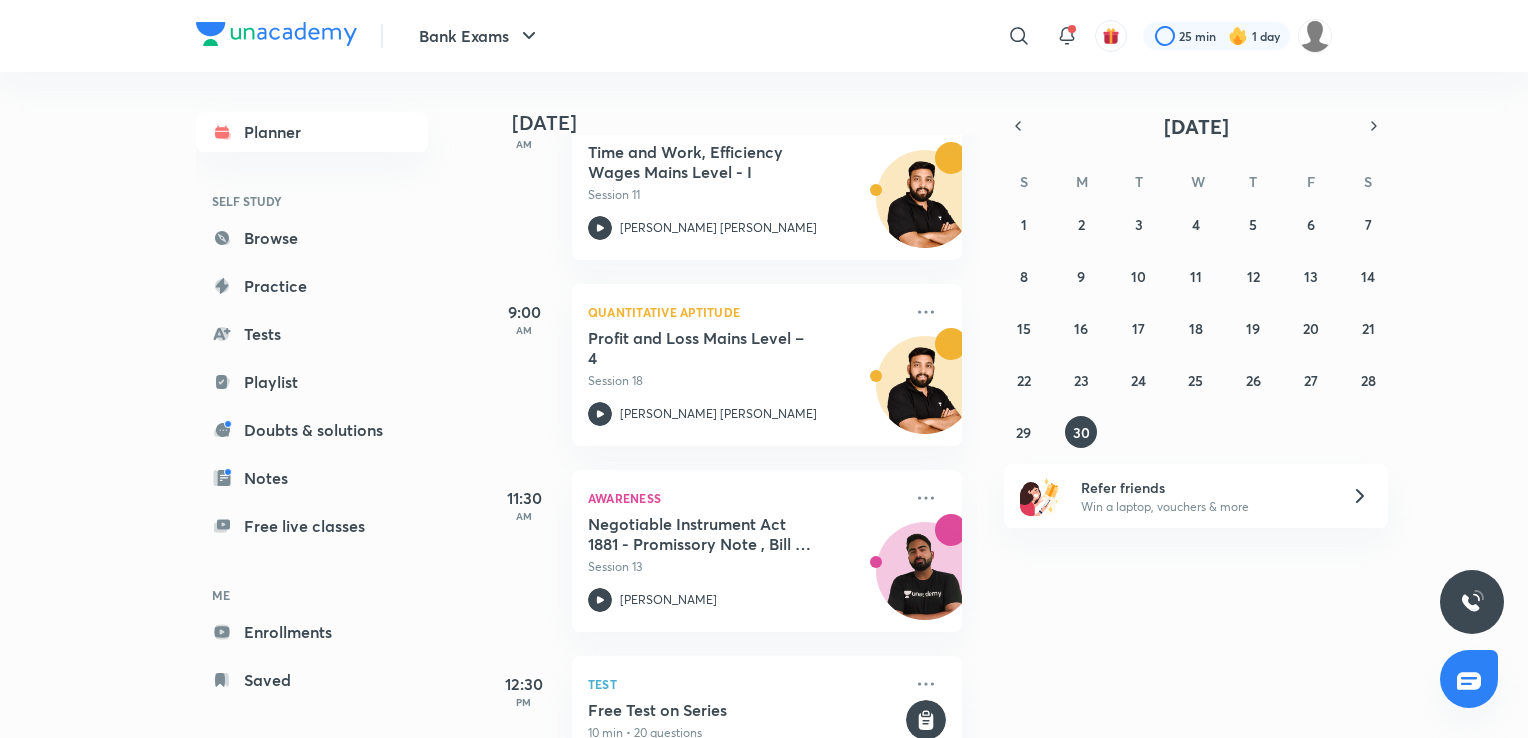 scroll, scrollTop: 395, scrollLeft: 0, axis: vertical 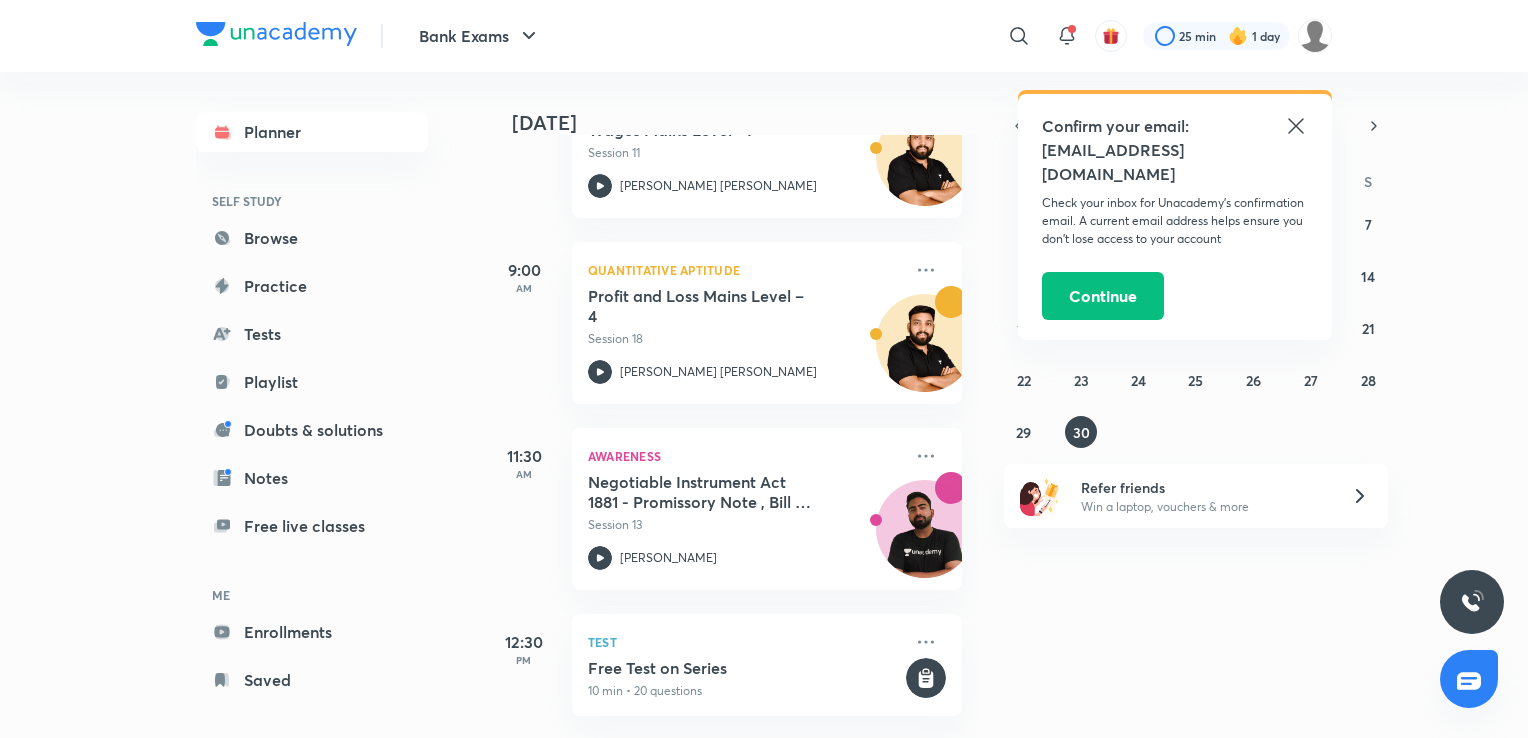 click 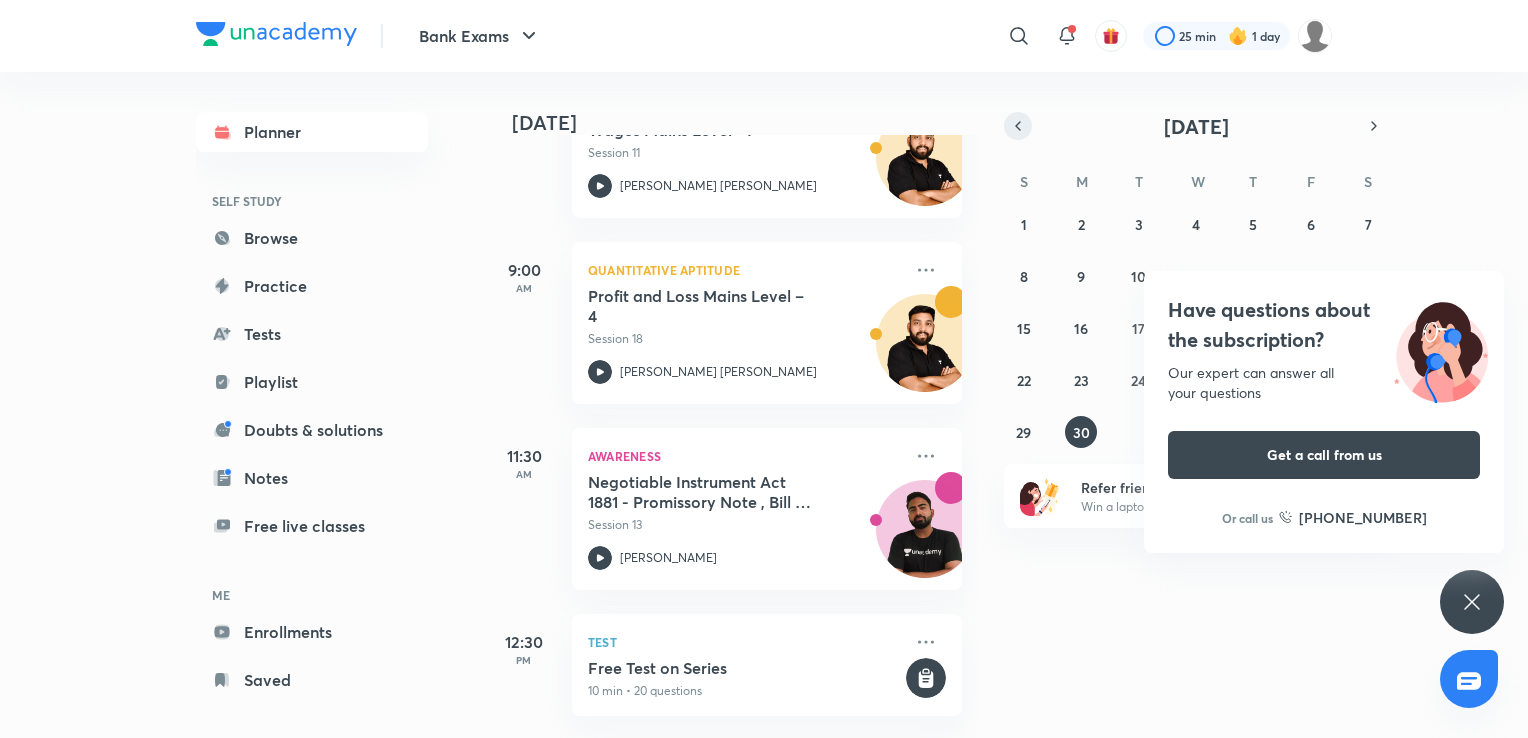 click 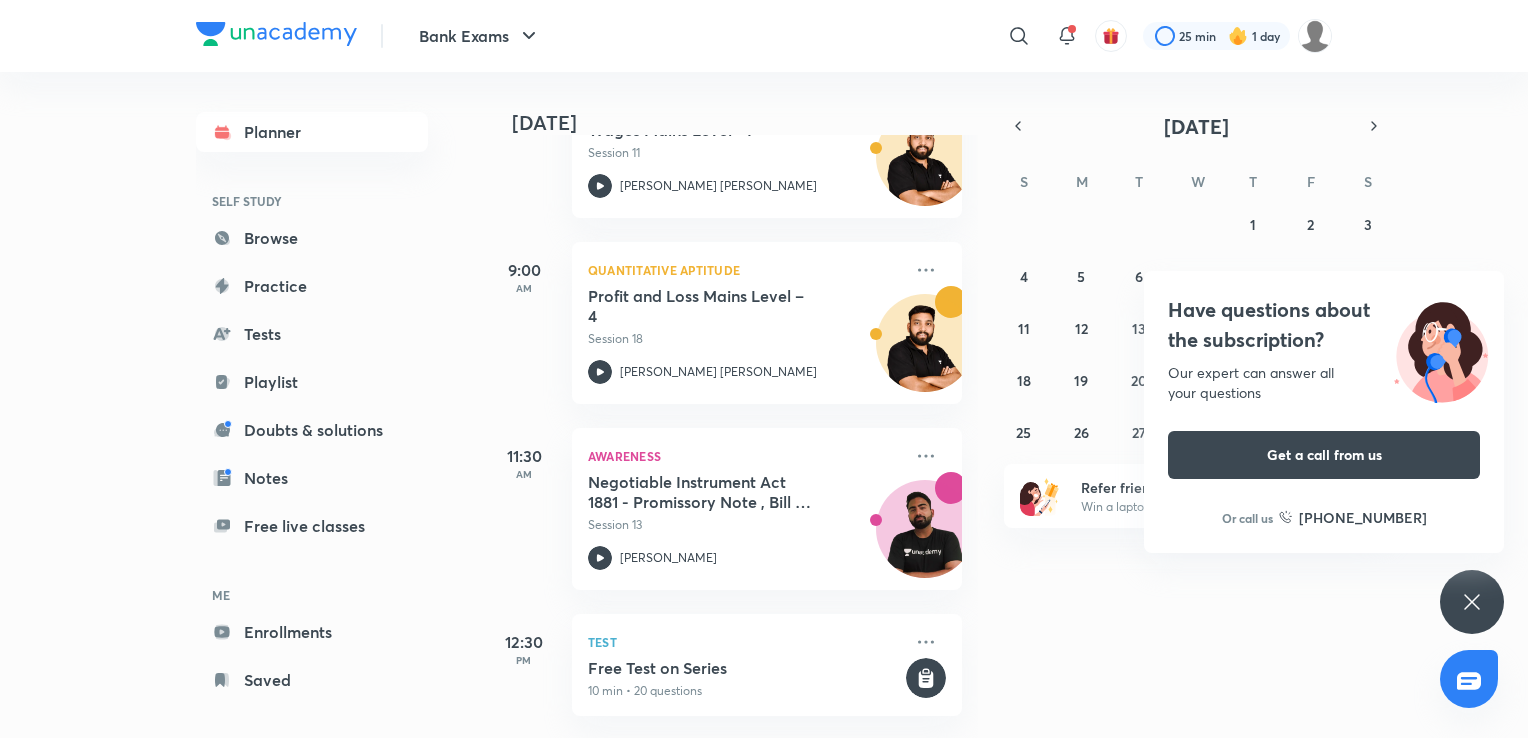 click 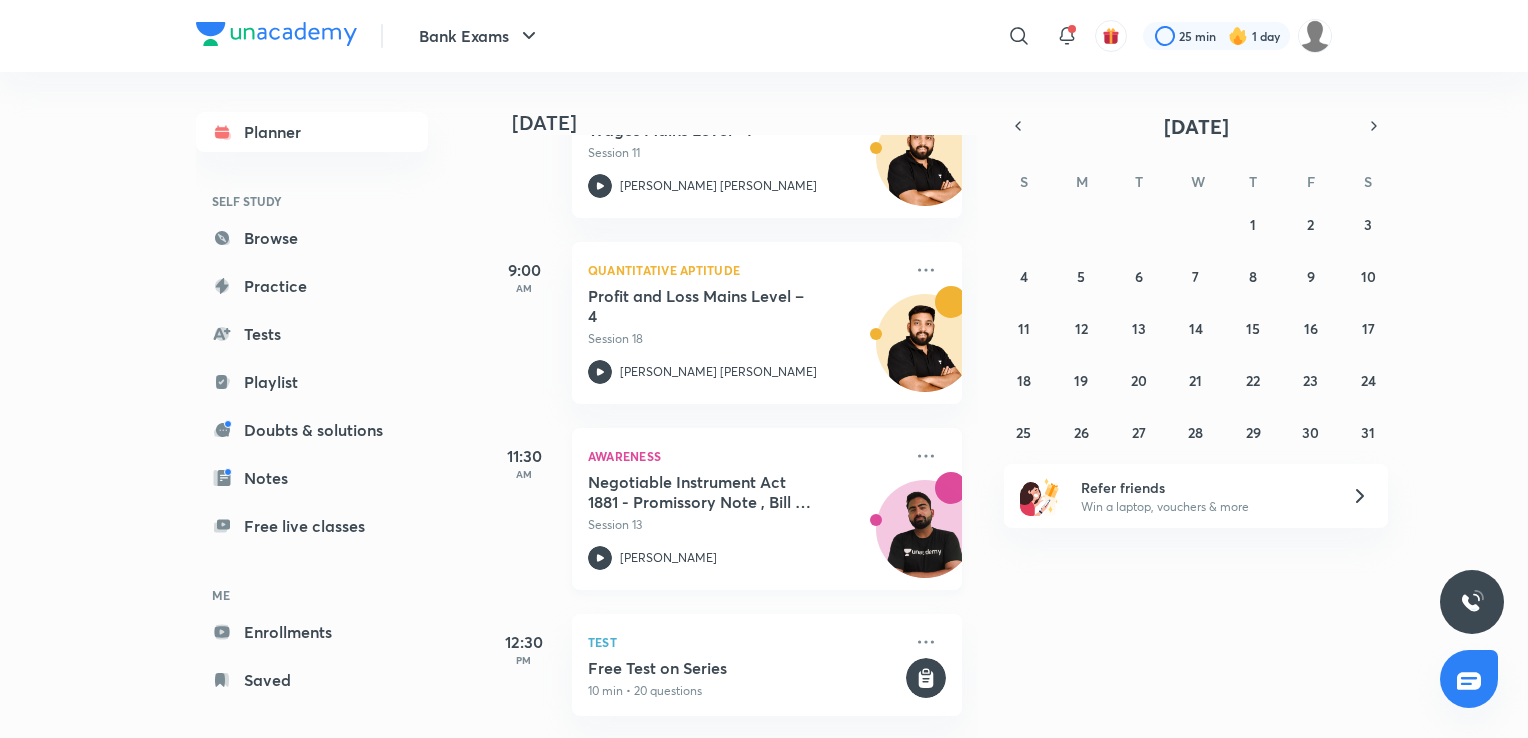 click on "Negotiable Instrument Act 1881 - Promissory Note , Bill of Exchange and Cheque" at bounding box center (712, 492) 